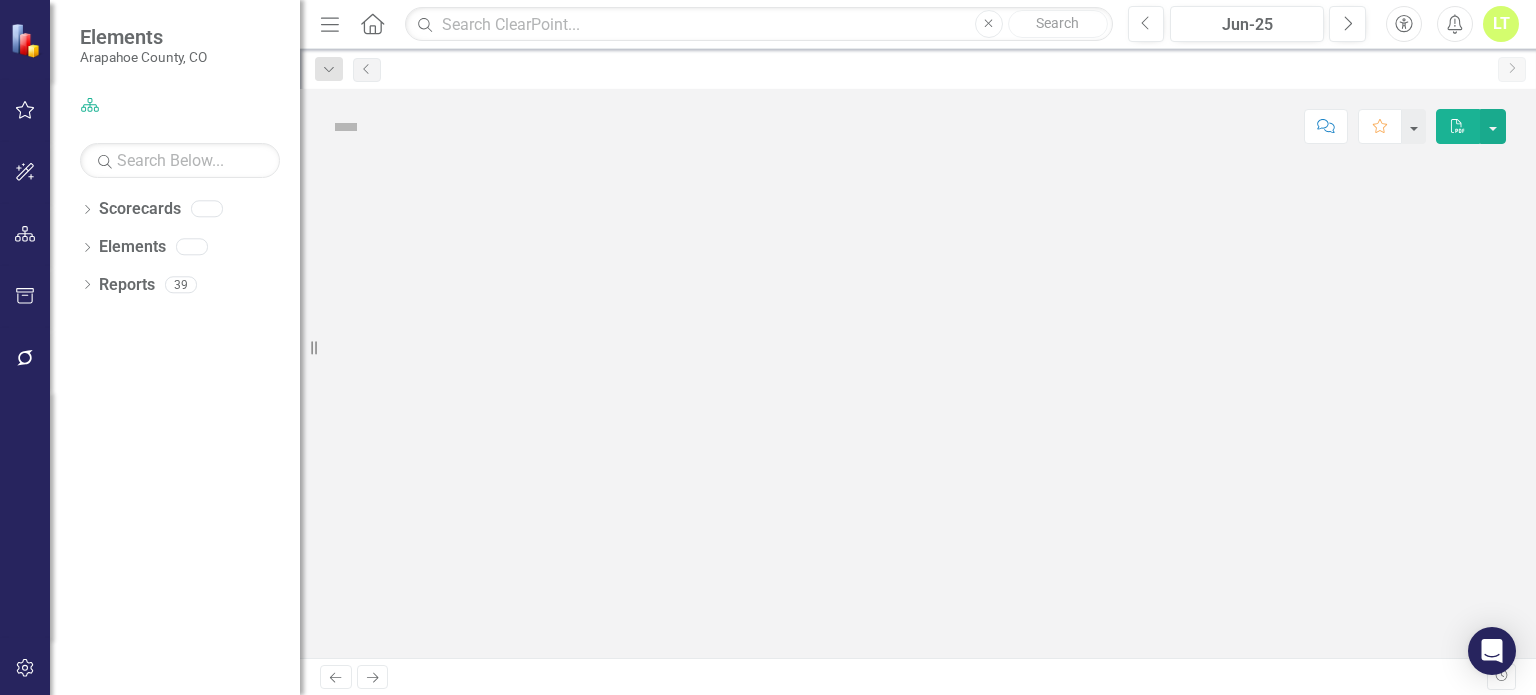 scroll, scrollTop: 0, scrollLeft: 0, axis: both 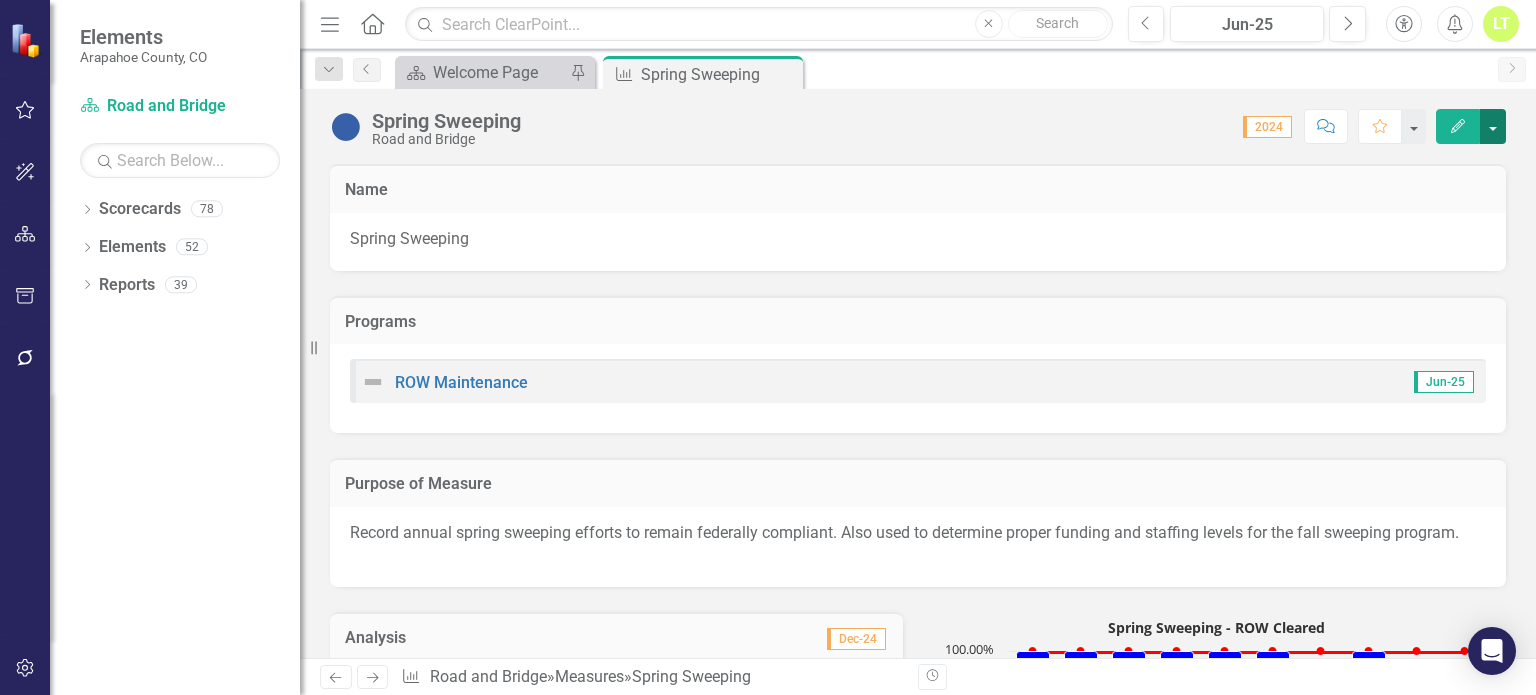 click at bounding box center (1493, 126) 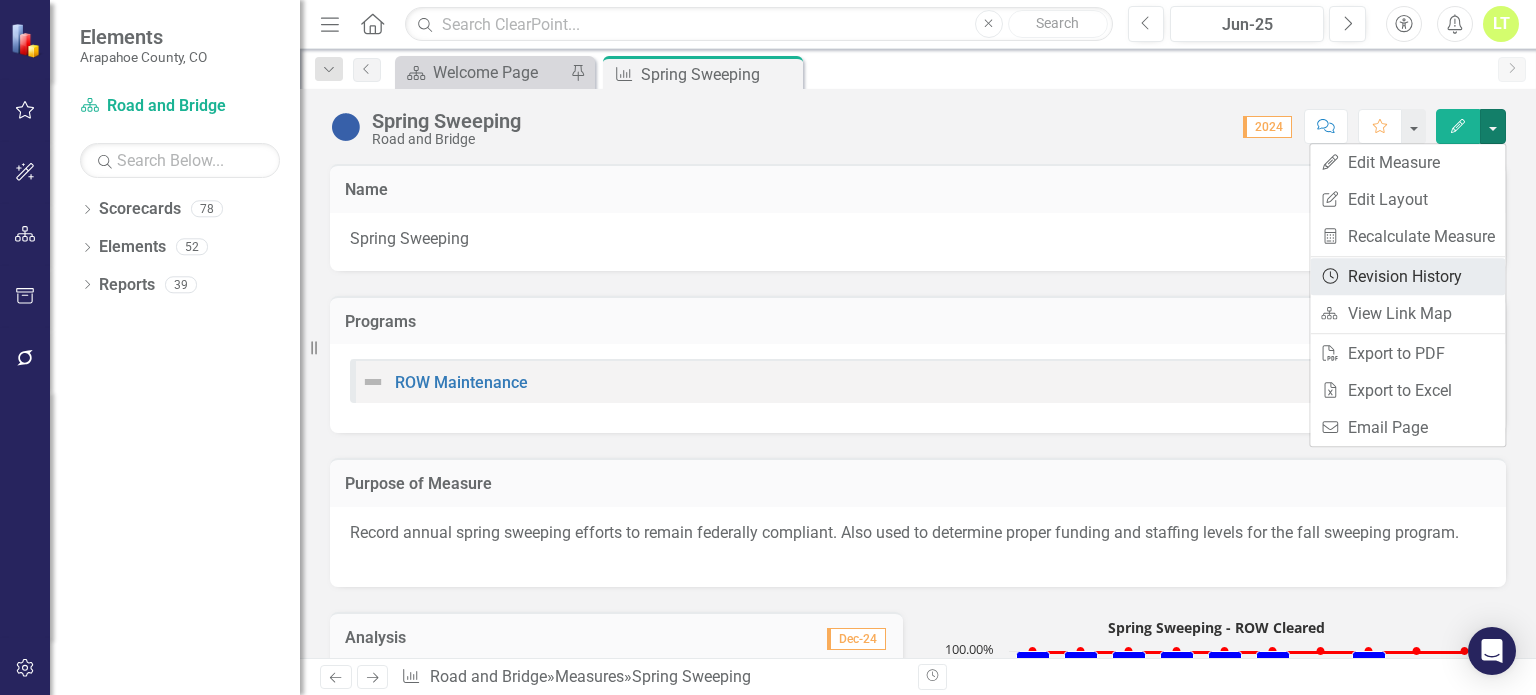 click on "Revision History Revision History" at bounding box center (1407, 276) 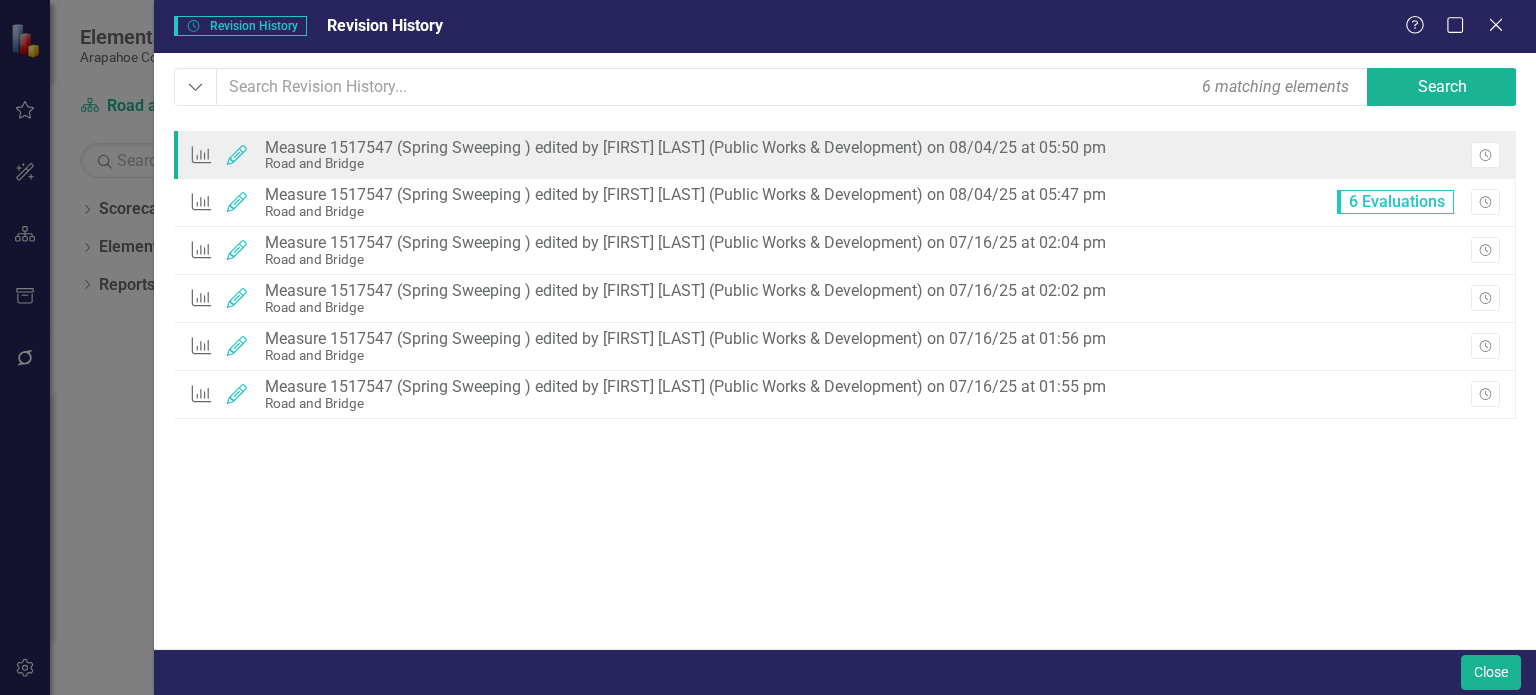 click on "Road and Bridge" at bounding box center (685, 163) 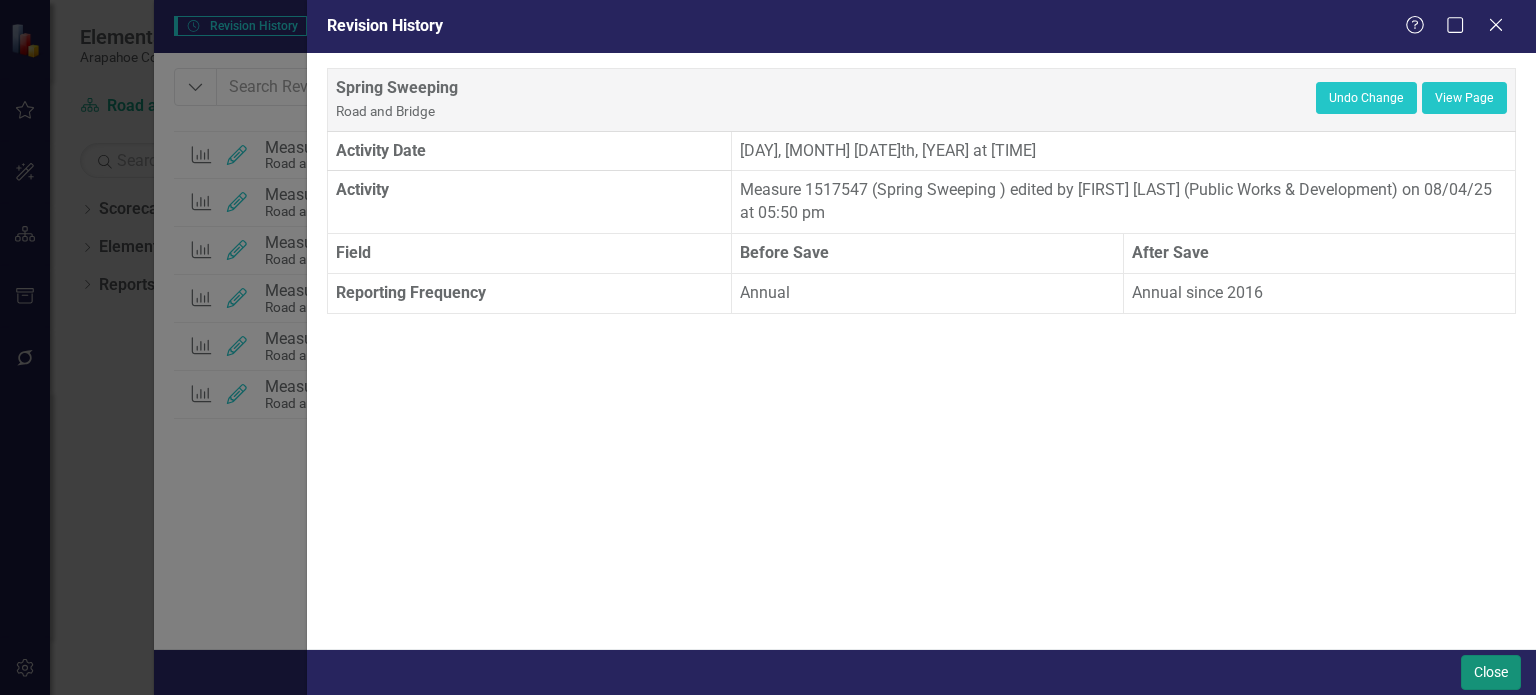 click on "Close" at bounding box center [1491, 672] 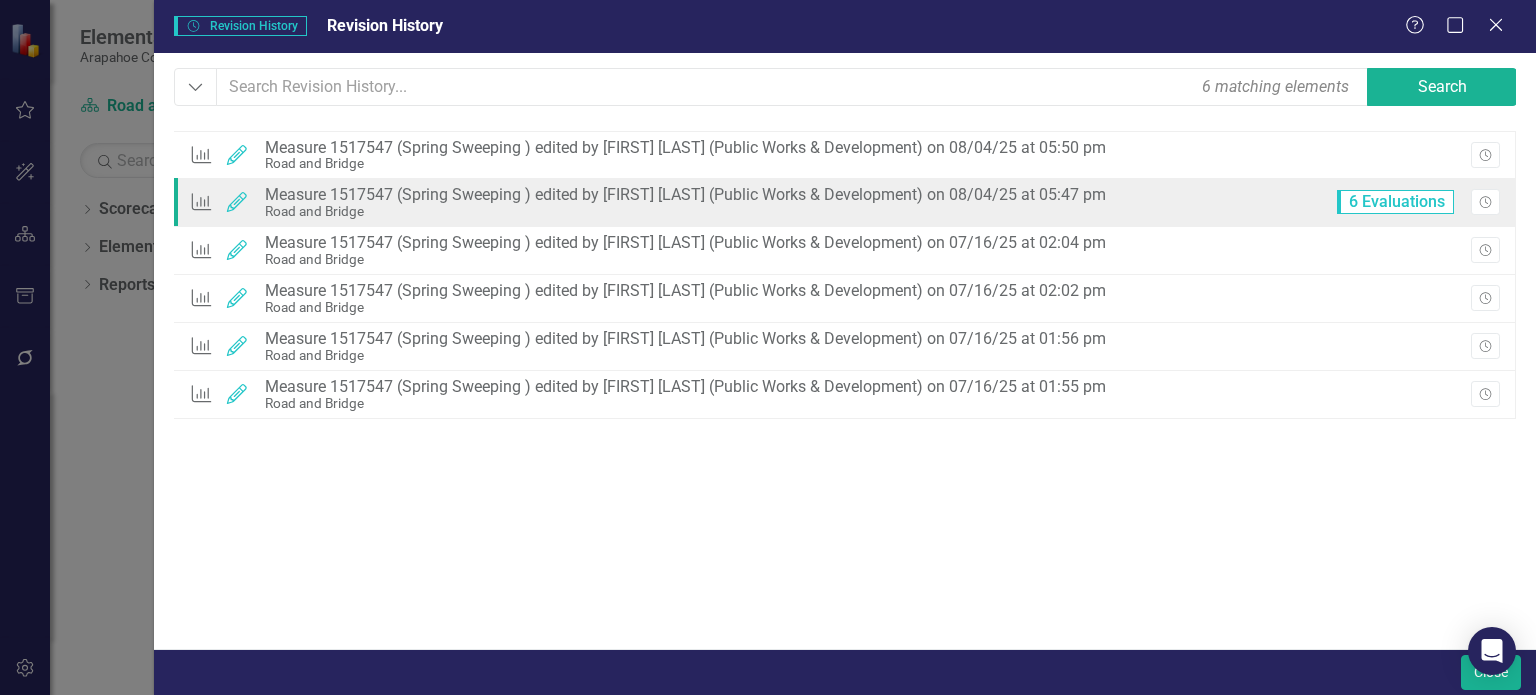 click on "Measure Edited Measure 1517547 (Spring Sweeping ) edited by [FIRST] [LAST] (Public Works & Development) on 08/04/25 at 05:47 pm Road and Bridge 6 Evaluations Revision History" at bounding box center [845, 203] 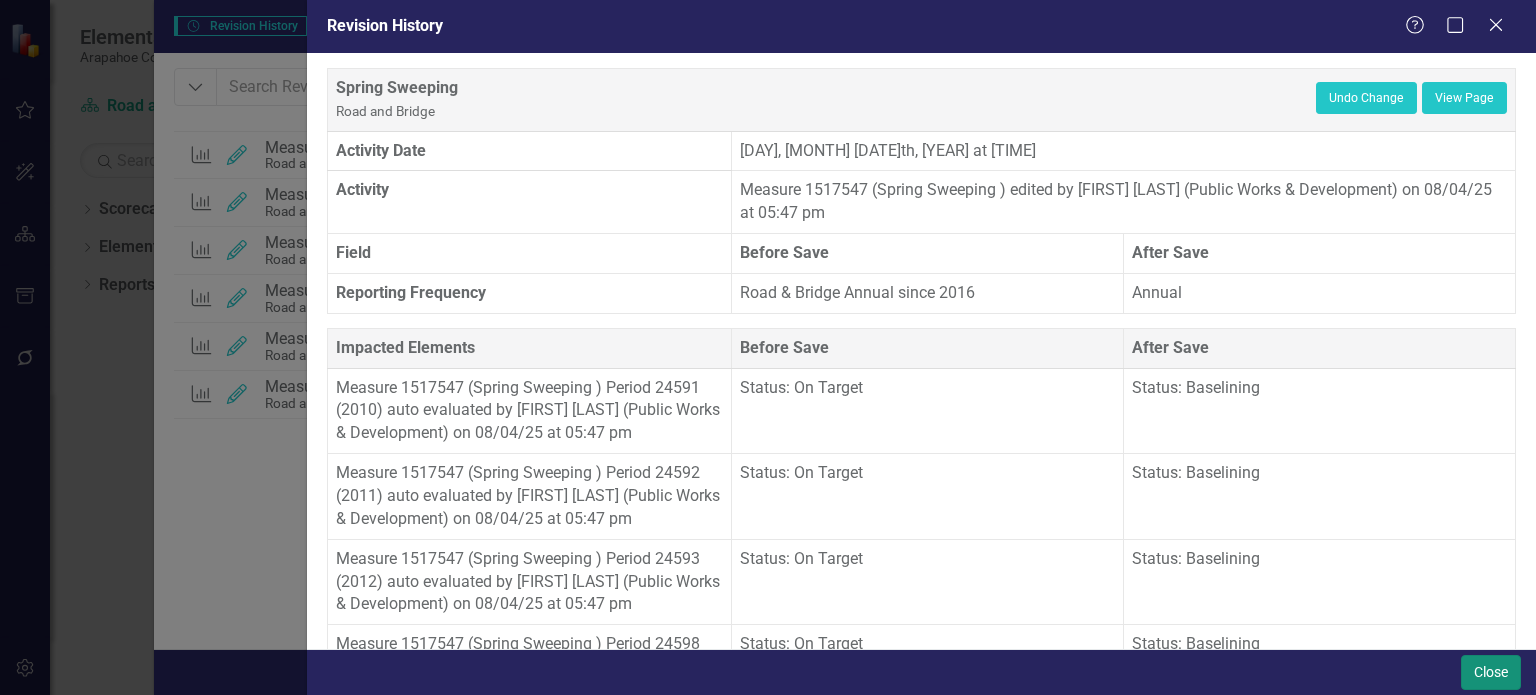 click on "Close" at bounding box center (1491, 672) 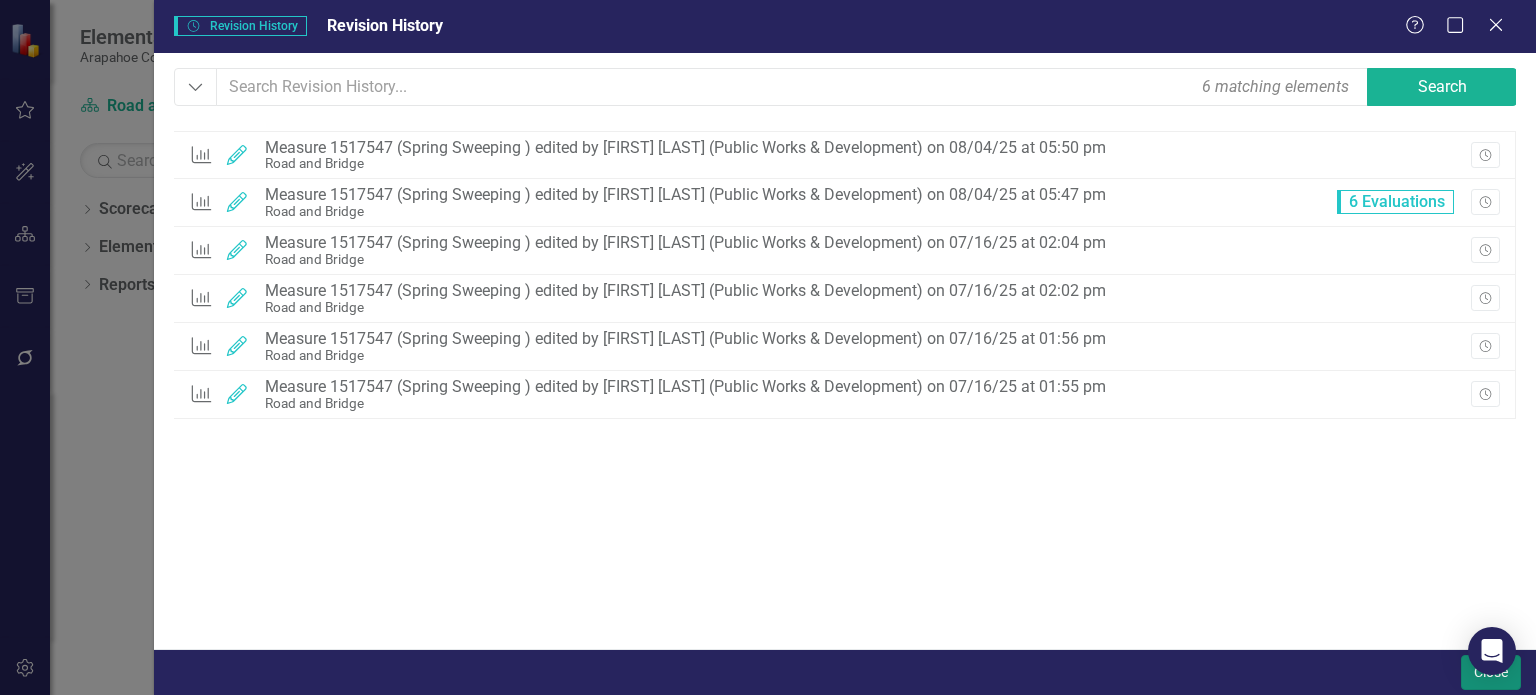 click on "Close" at bounding box center [1491, 672] 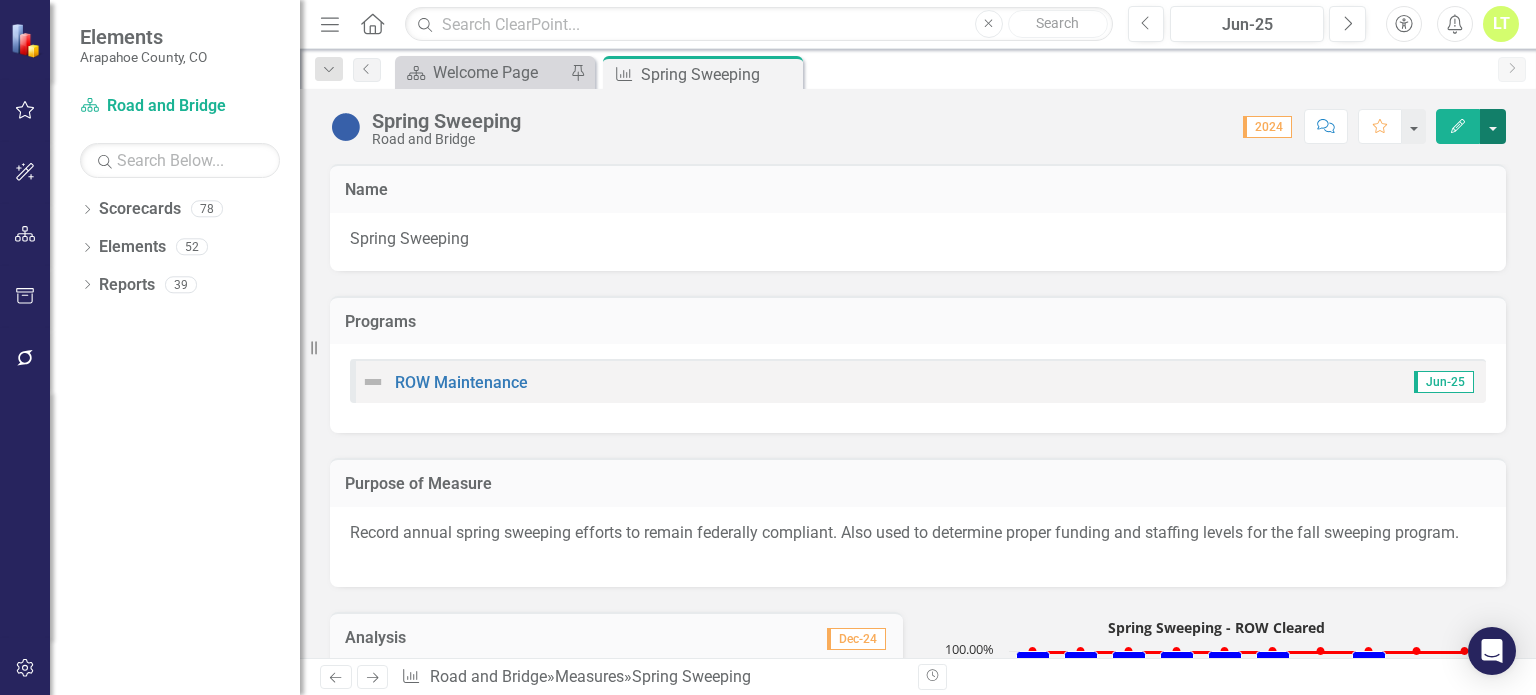click at bounding box center [1493, 126] 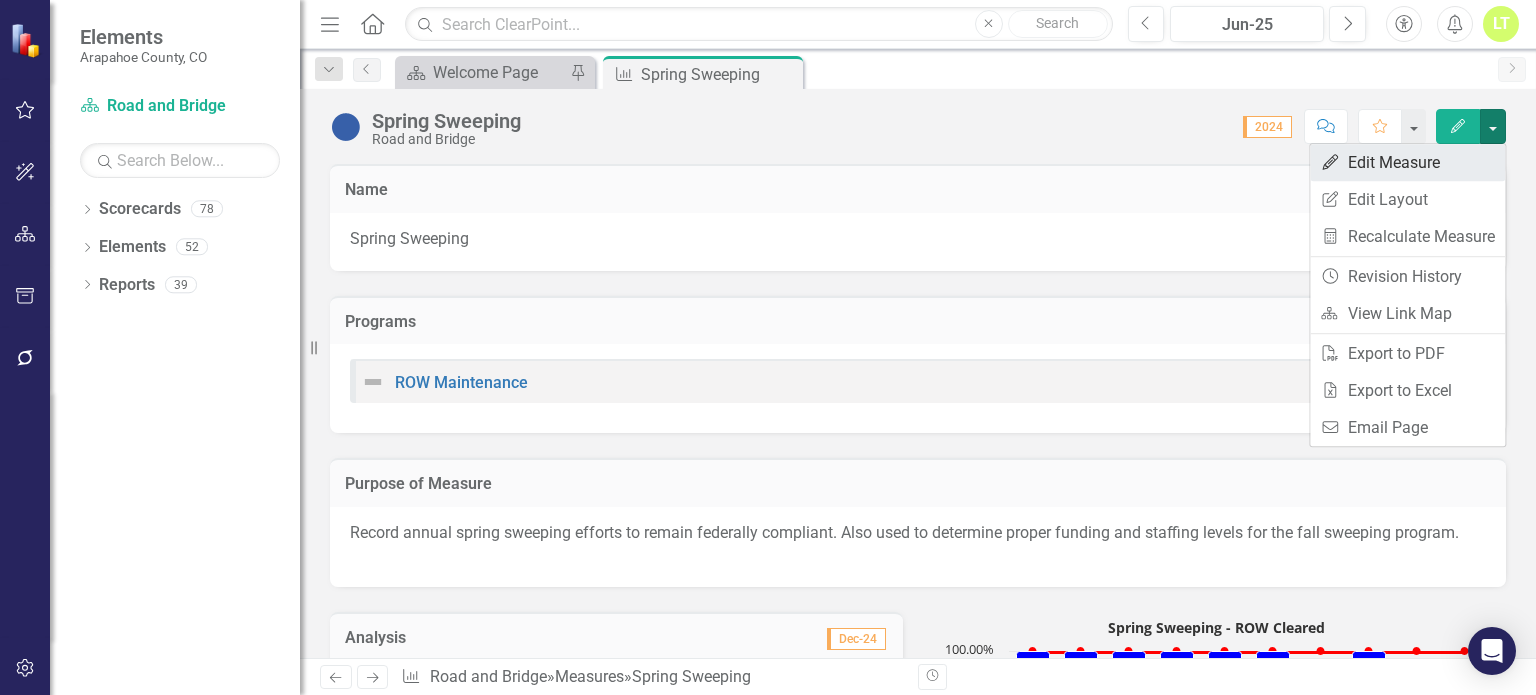 click on "Edit Edit Measure" at bounding box center (1407, 162) 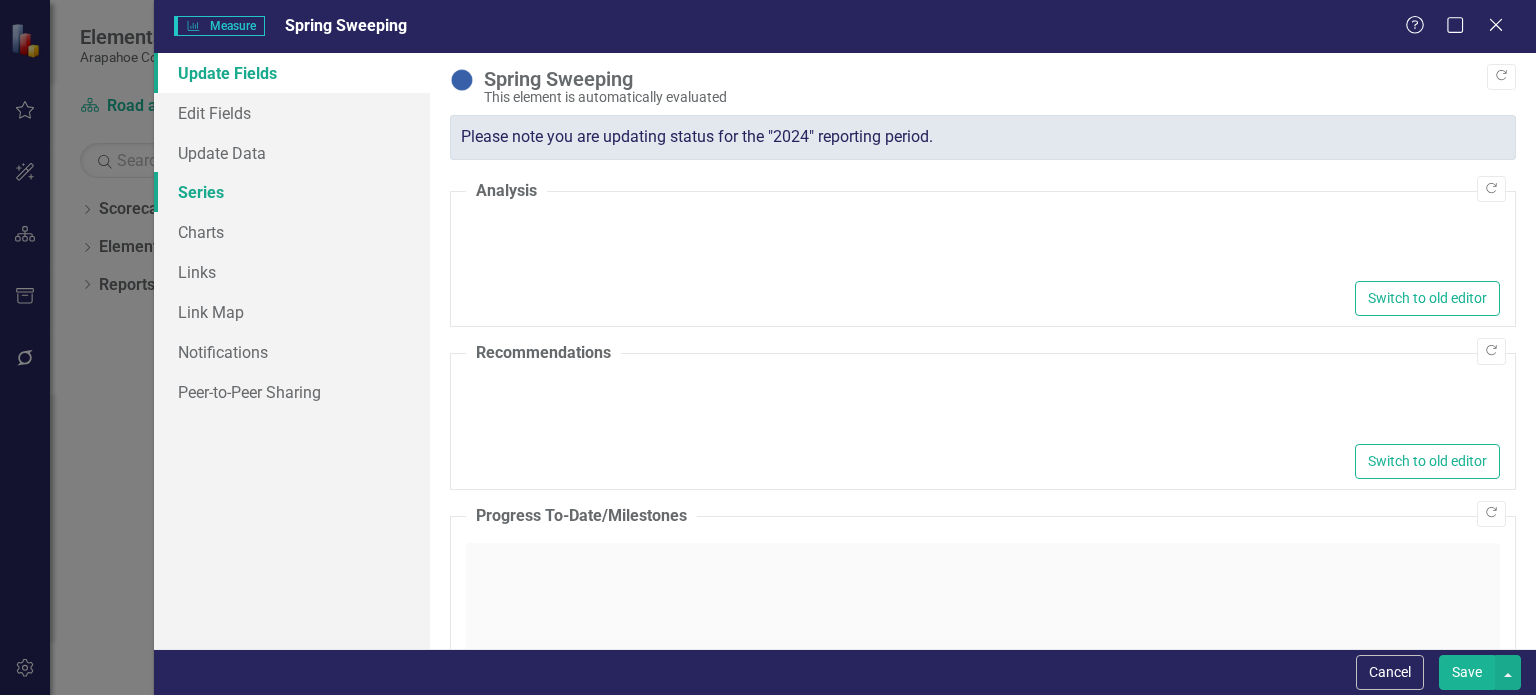 click on "Series" at bounding box center [292, 192] 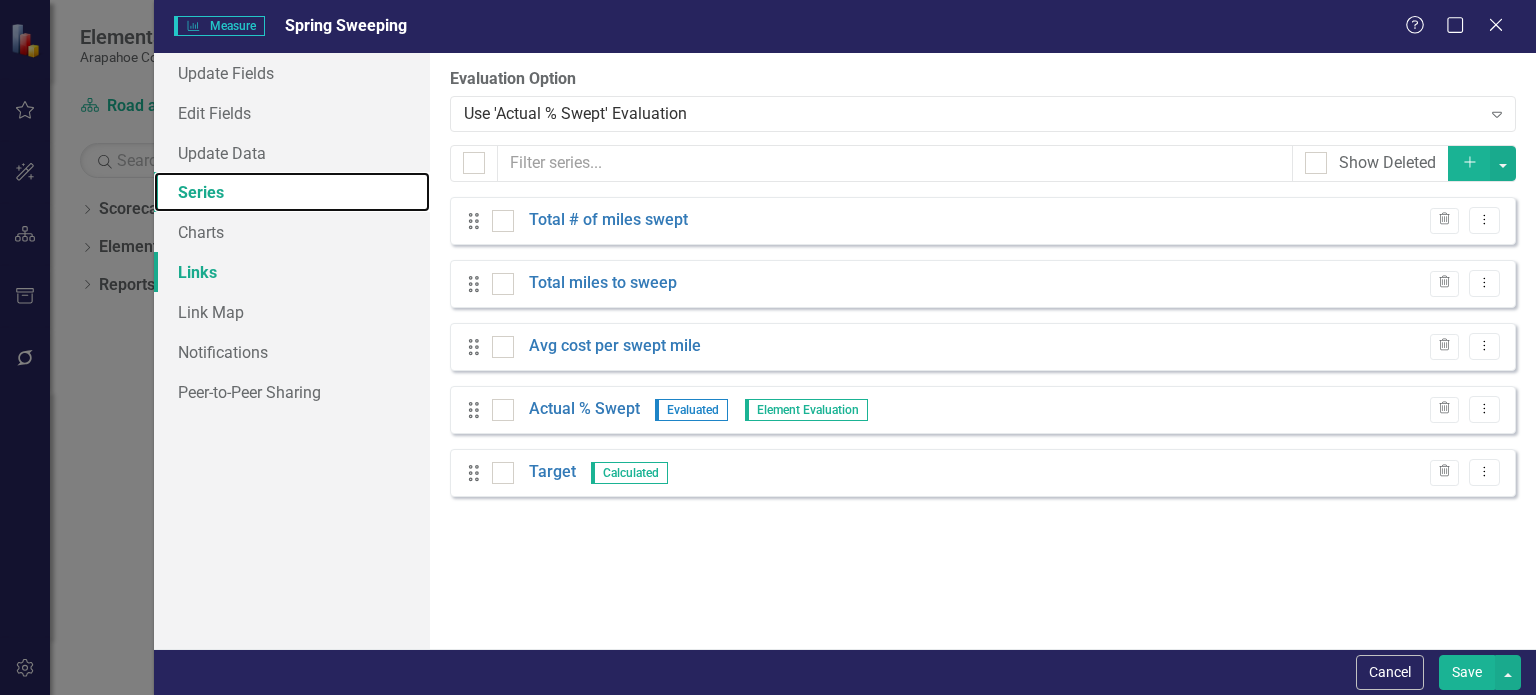 scroll, scrollTop: 0, scrollLeft: 0, axis: both 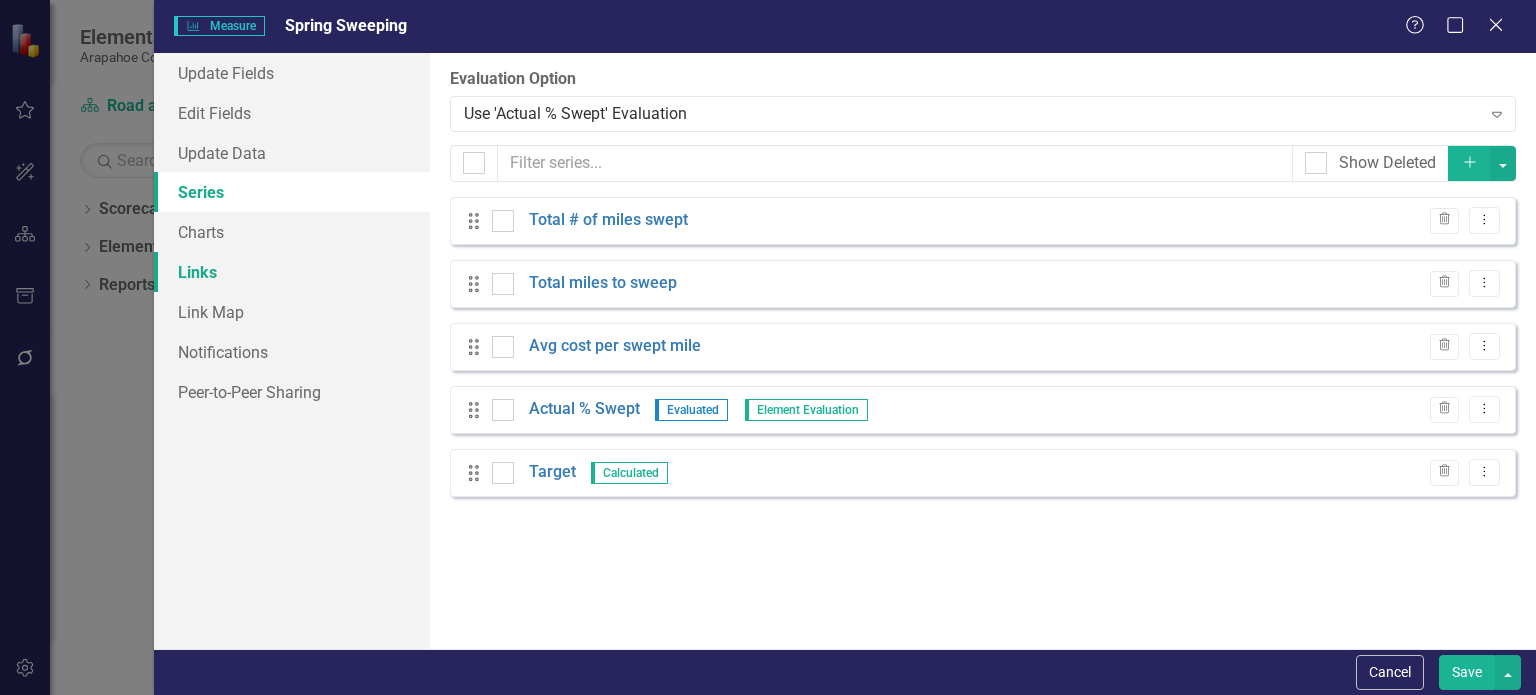 click on "Links" at bounding box center (292, 272) 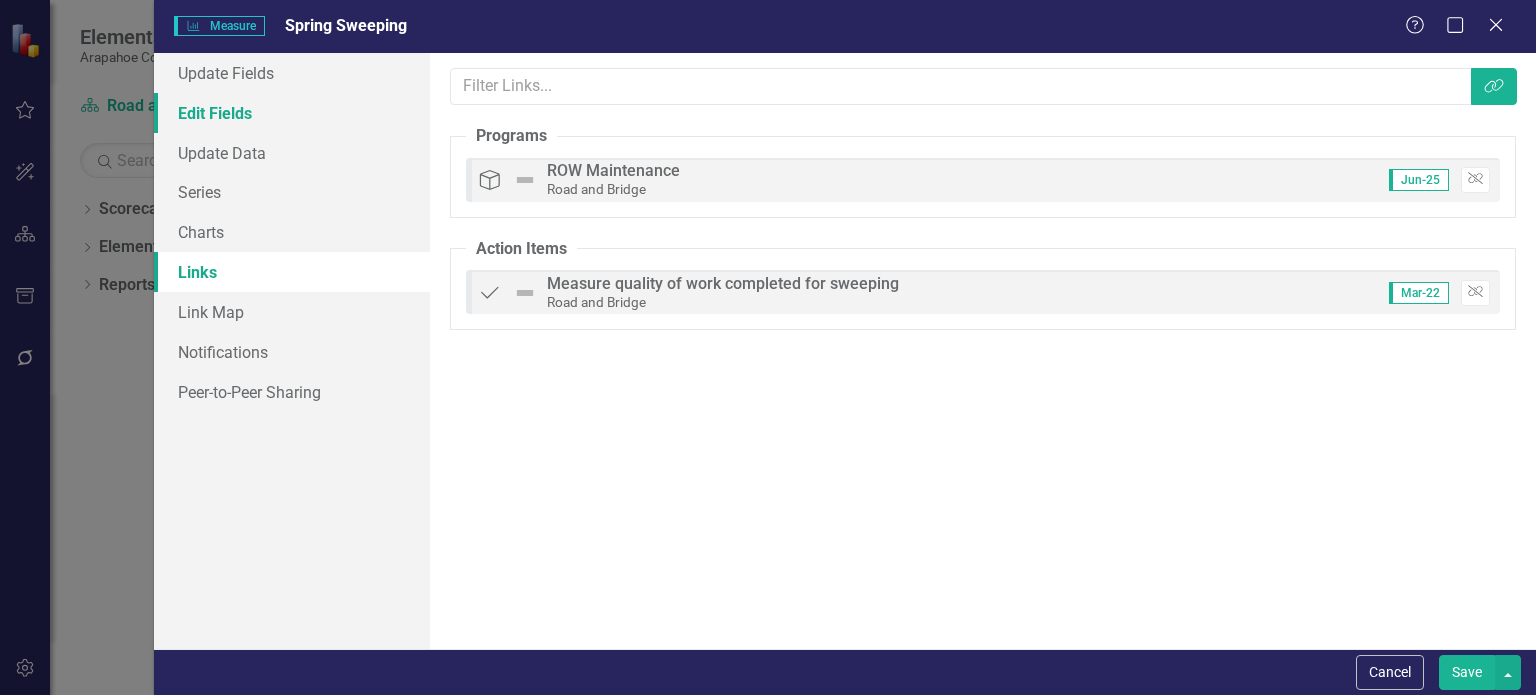 click on "Edit Fields" at bounding box center [292, 113] 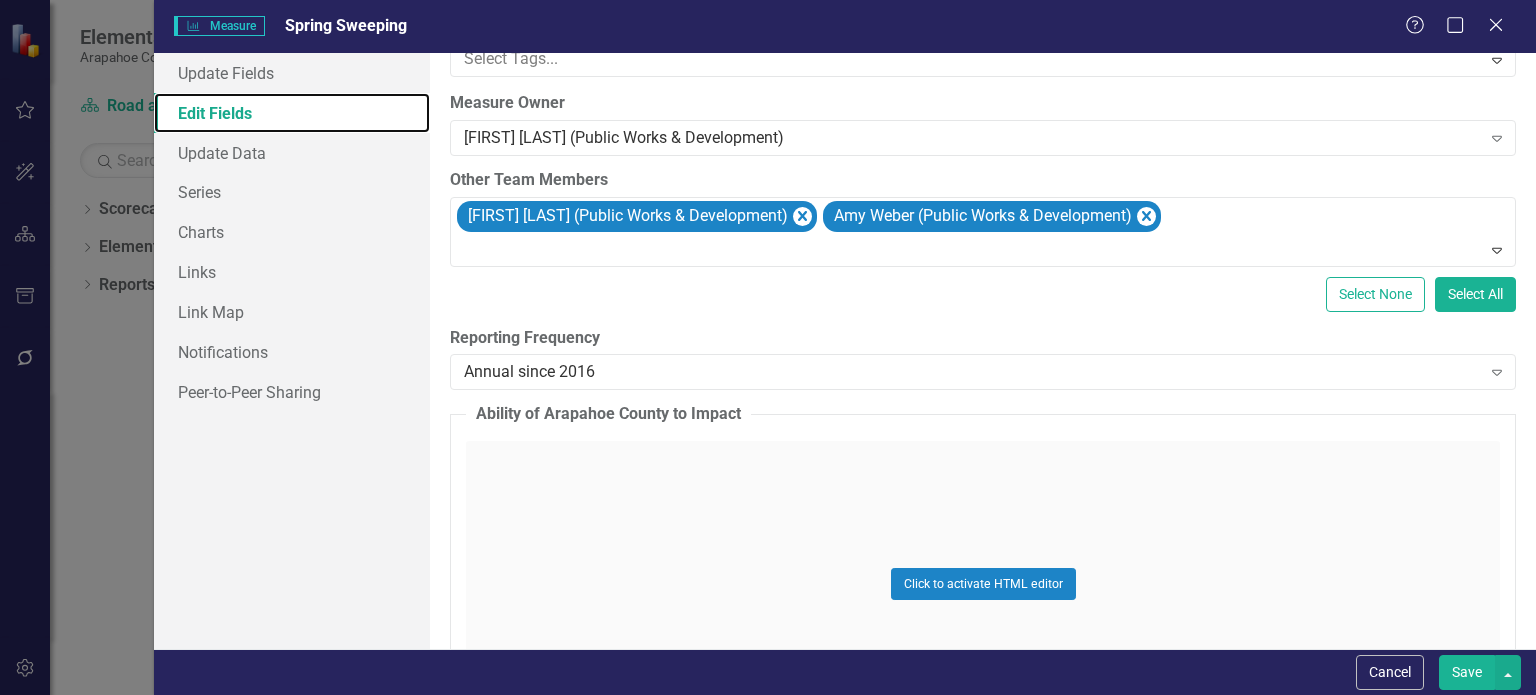 scroll, scrollTop: 211, scrollLeft: 0, axis: vertical 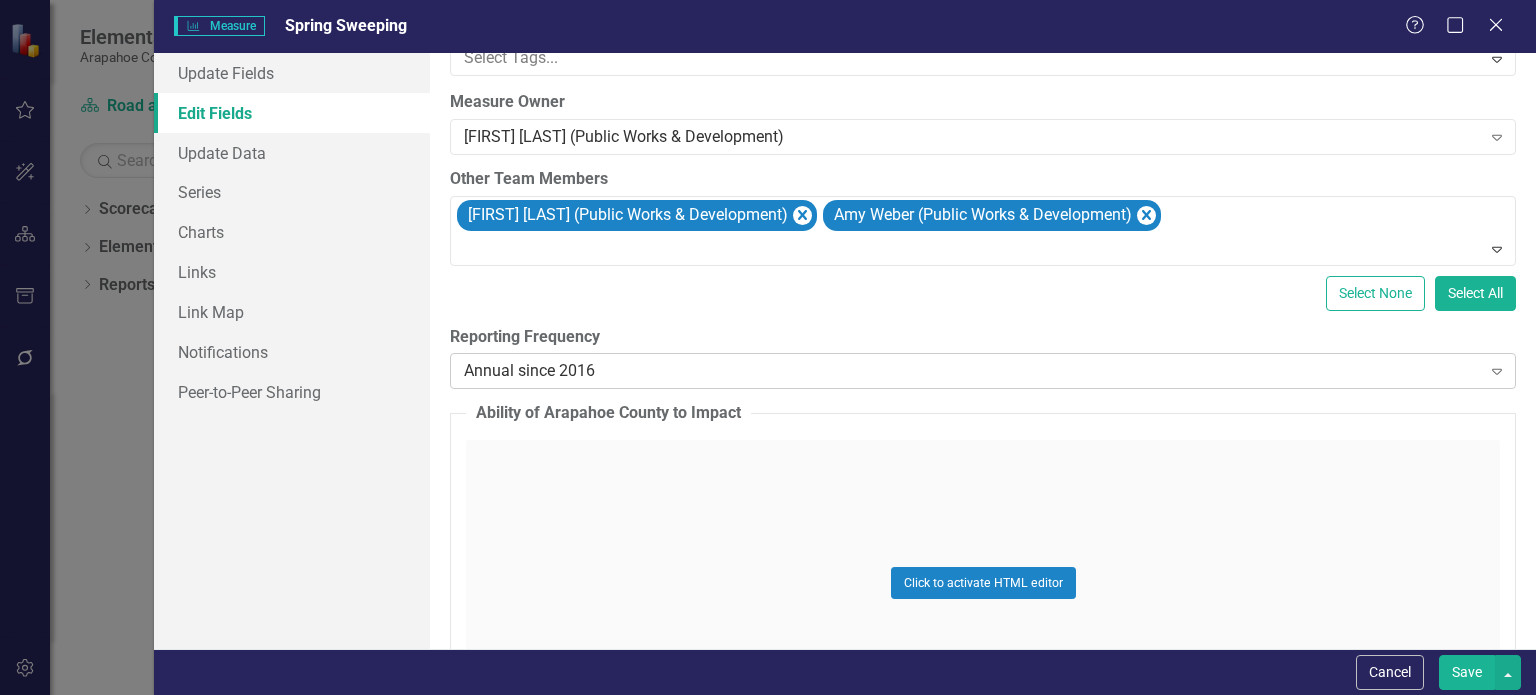 click on "Annual since 2016" at bounding box center [972, 371] 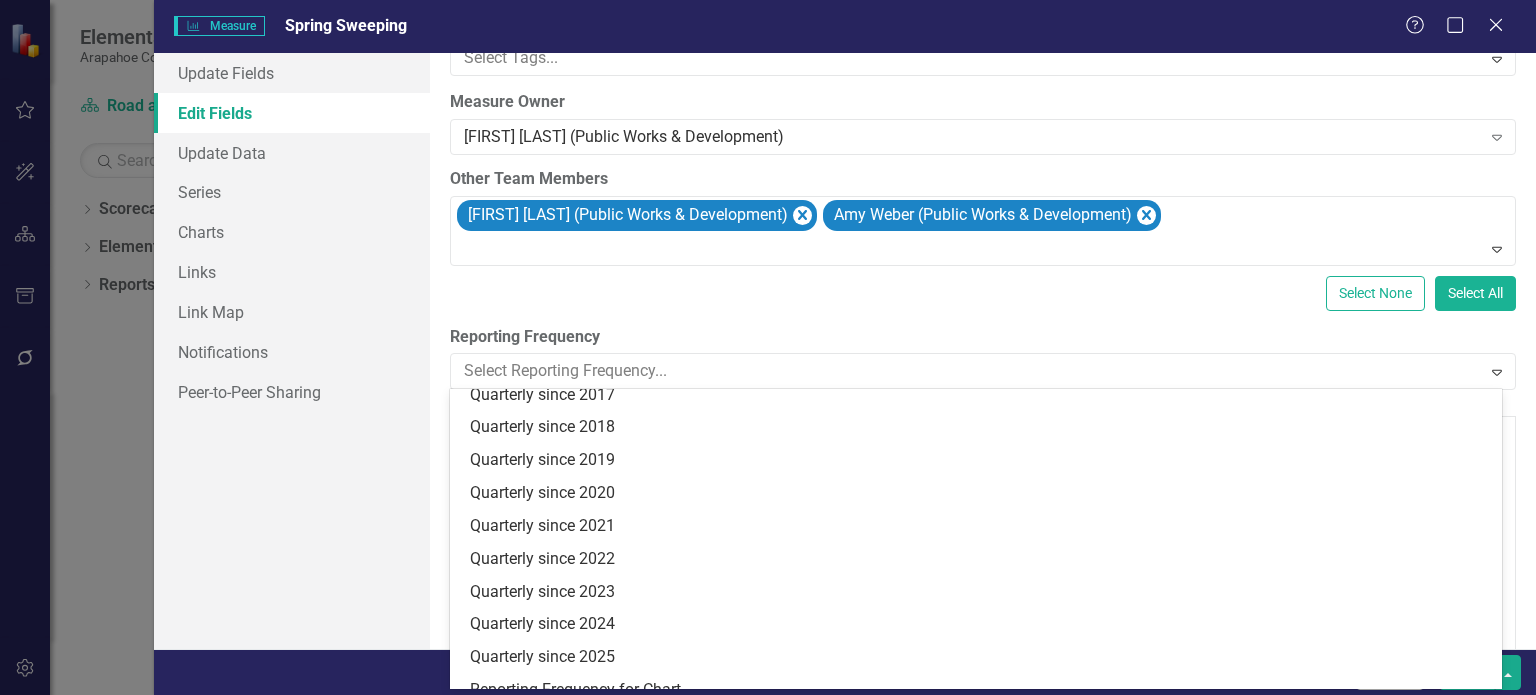 scroll, scrollTop: 1835, scrollLeft: 0, axis: vertical 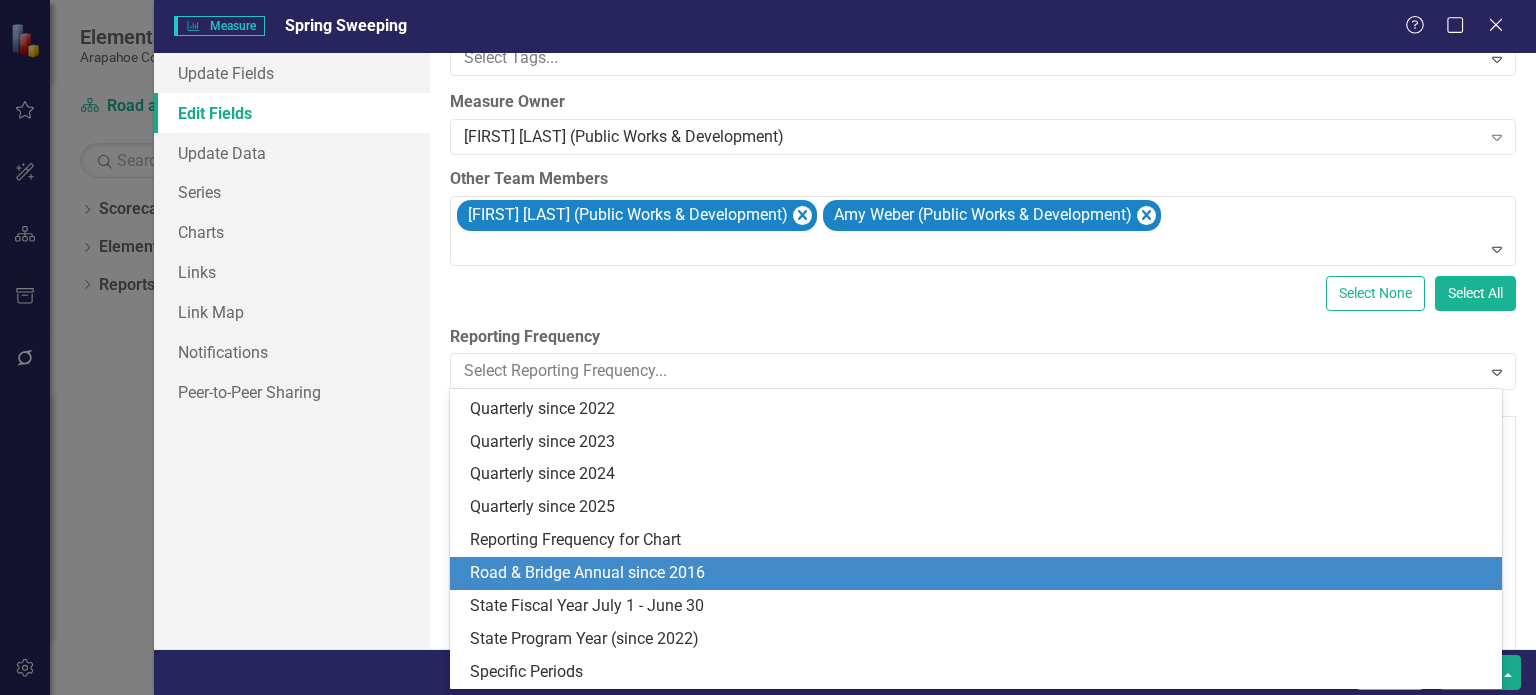 click on "Road & Bridge Annual since 2016" at bounding box center (980, 573) 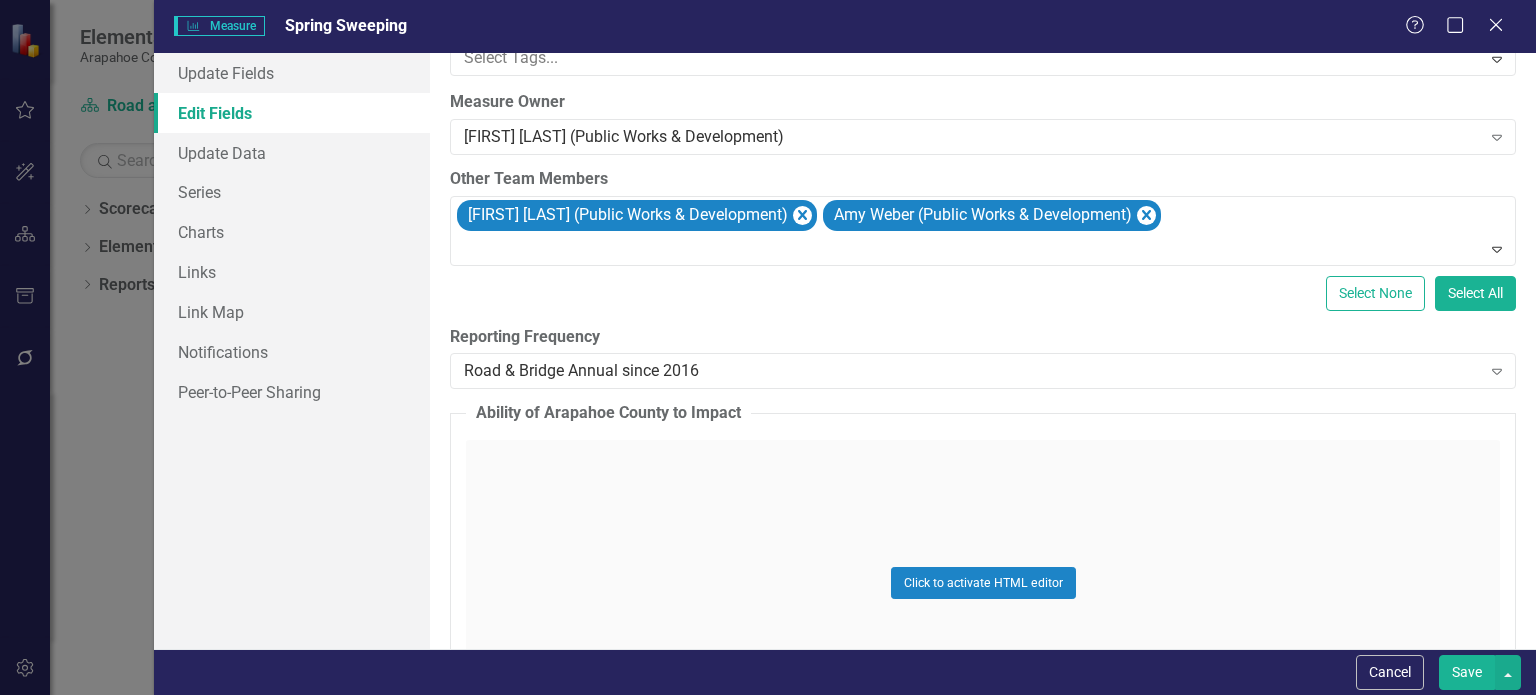 click on "Save" at bounding box center (1467, 672) 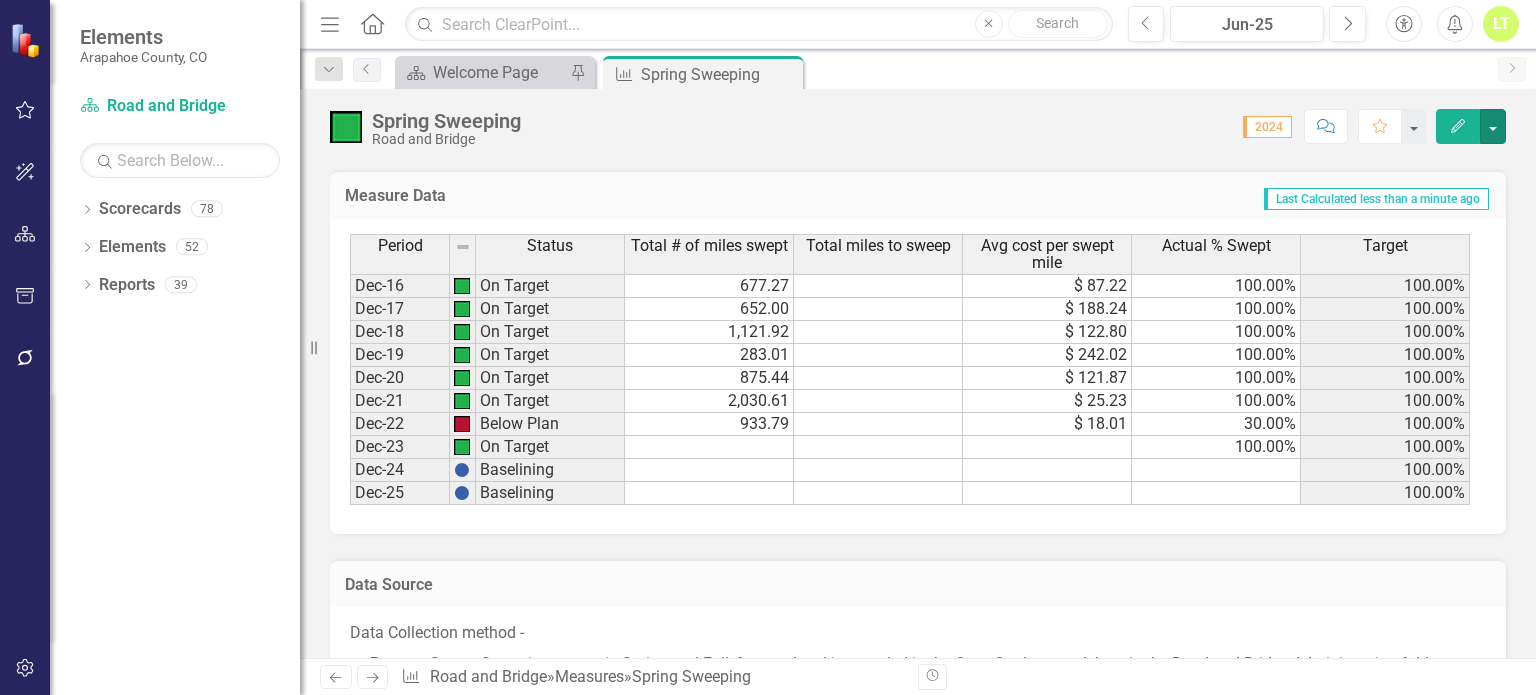 scroll, scrollTop: 1688, scrollLeft: 0, axis: vertical 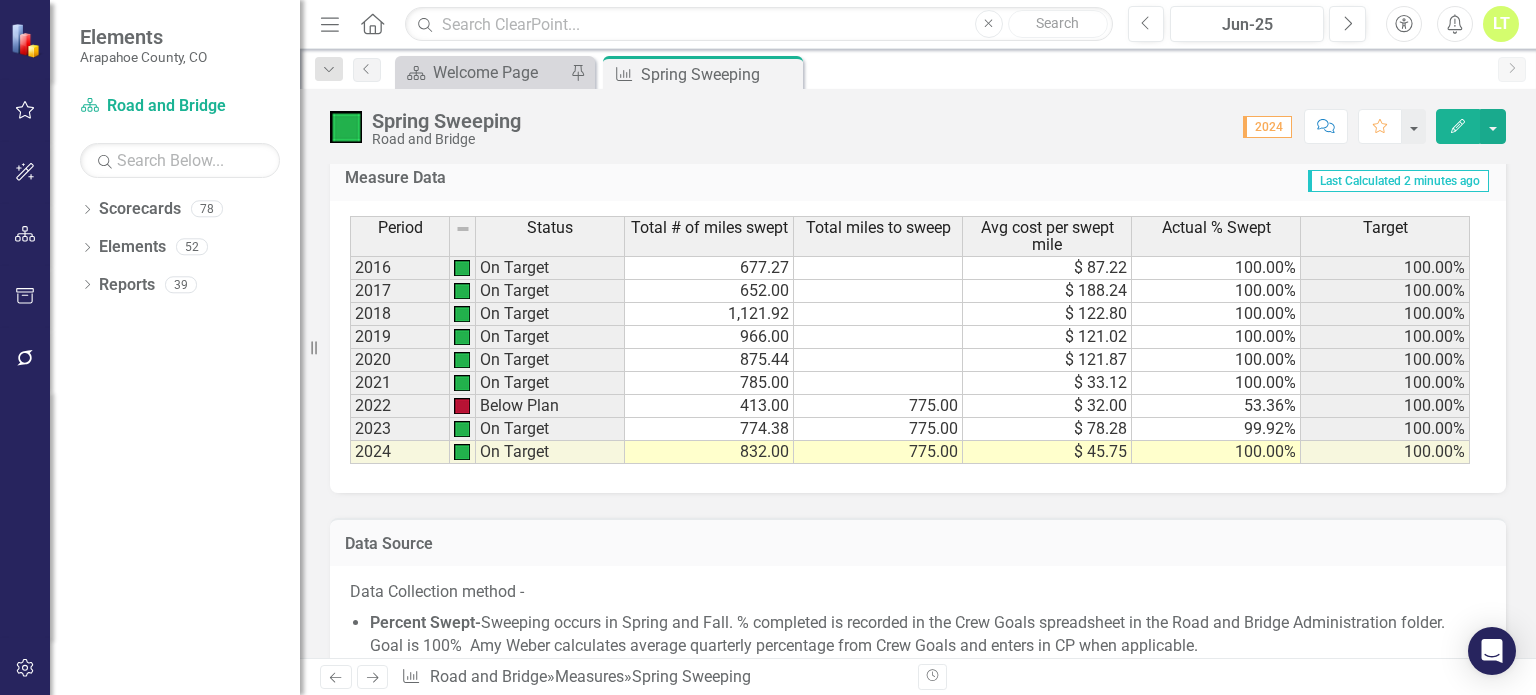 click 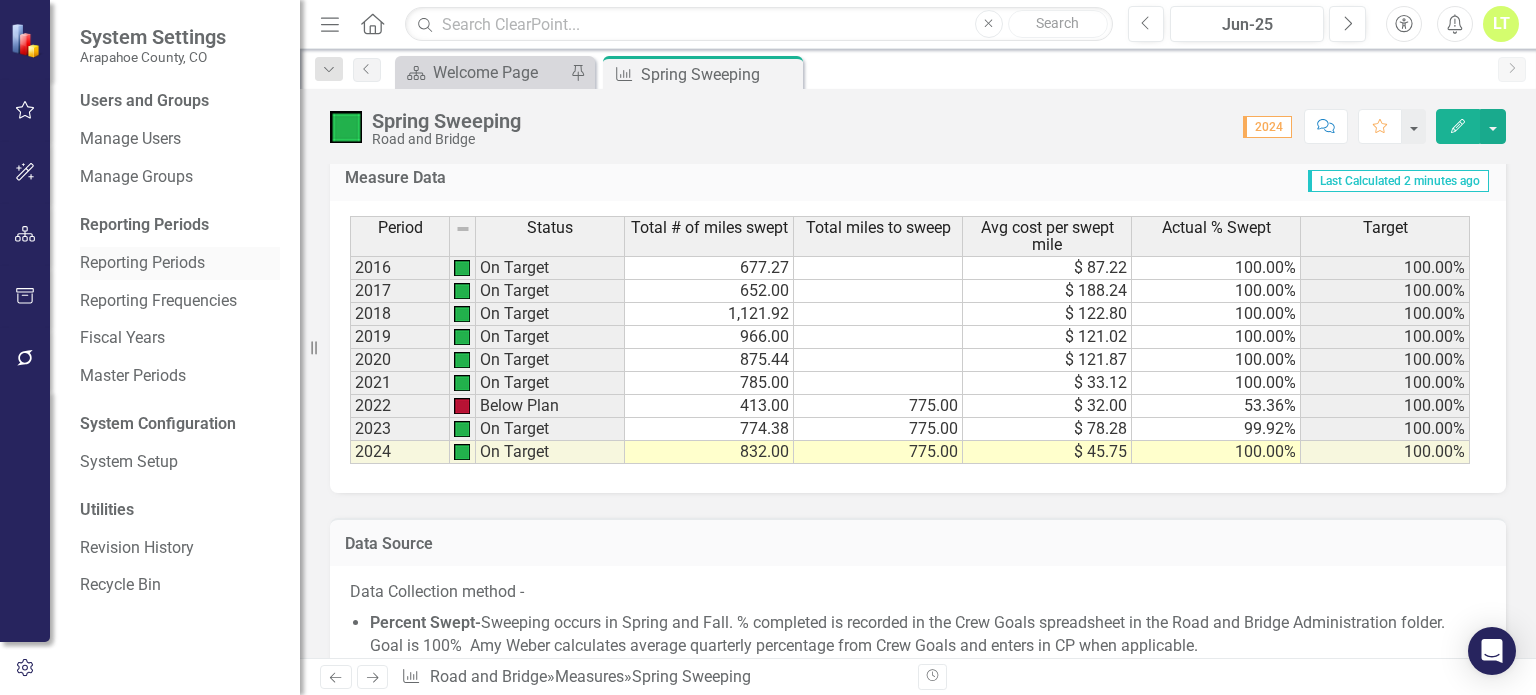 click on "Reporting Periods" at bounding box center [180, 263] 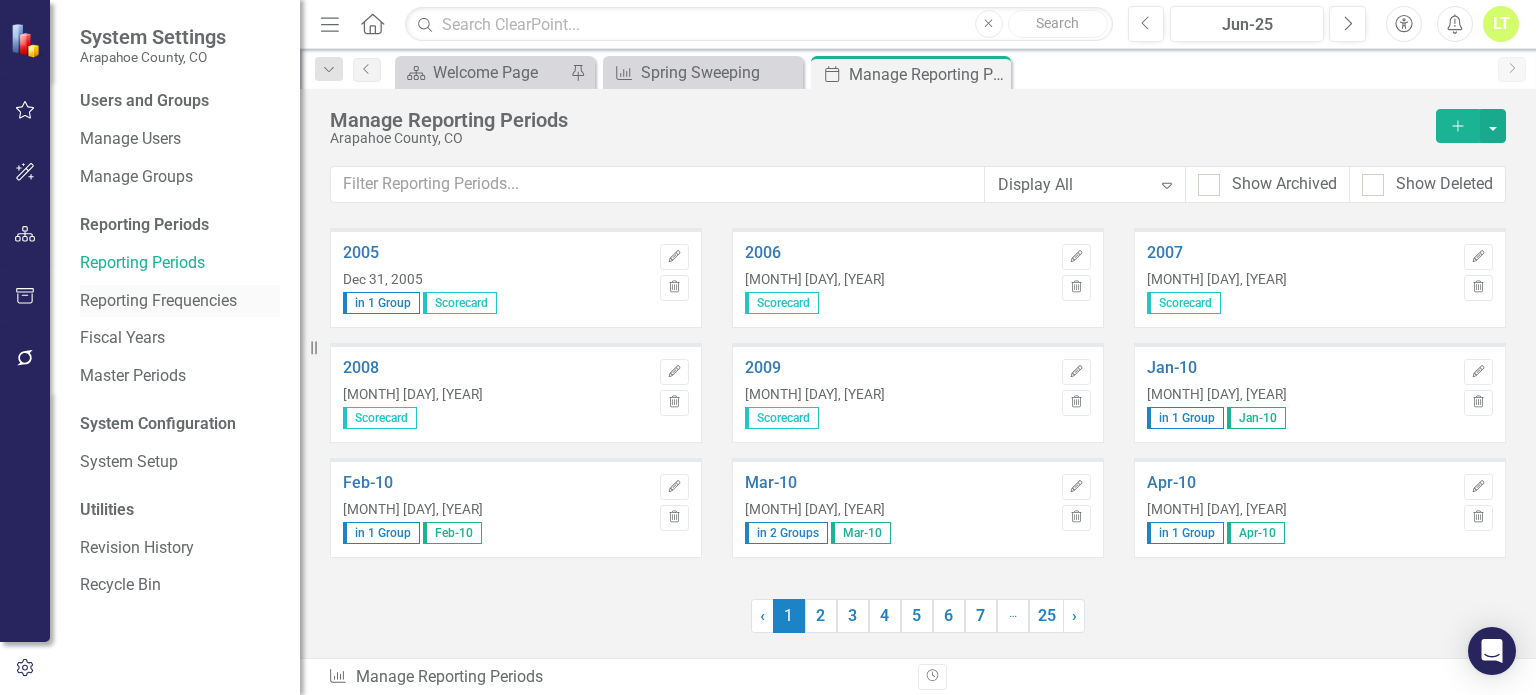 click on "Reporting Frequencies" at bounding box center (180, 301) 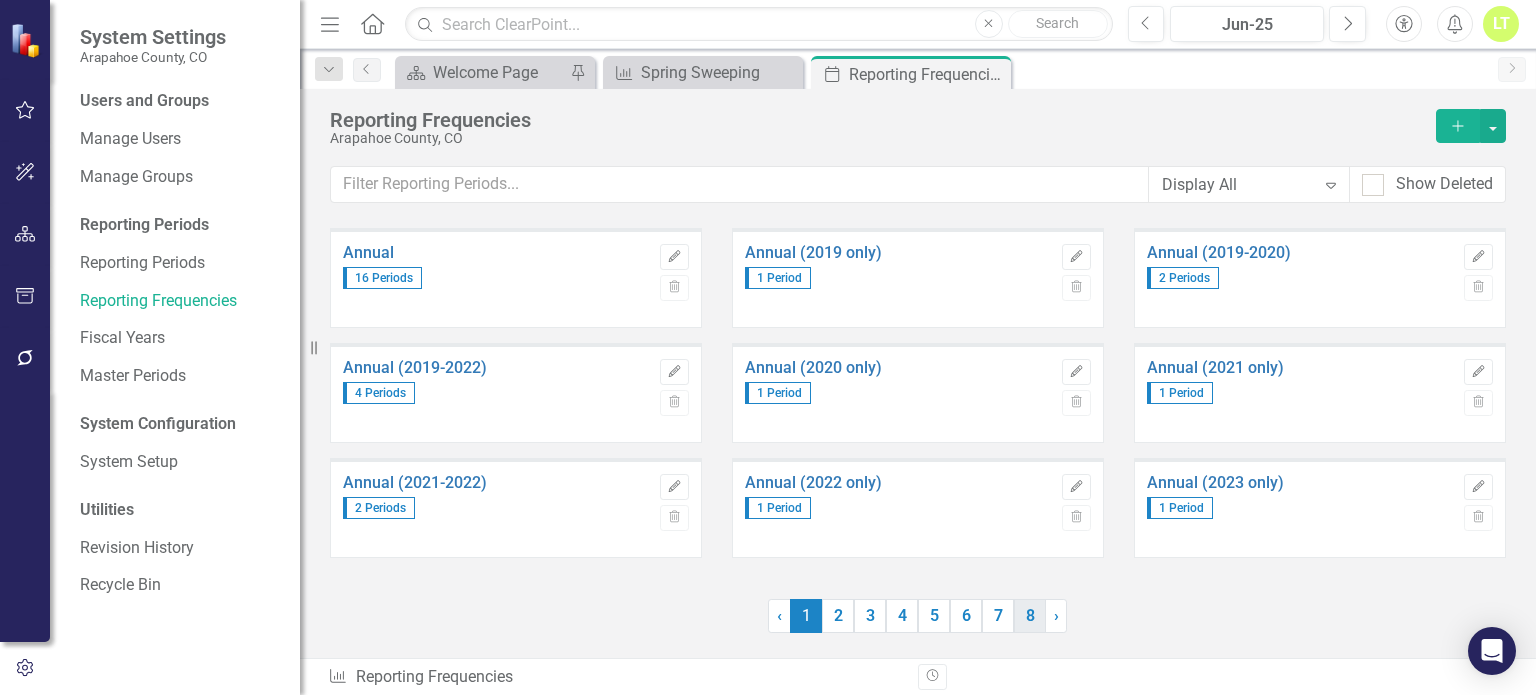 click on "8" at bounding box center [1030, 616] 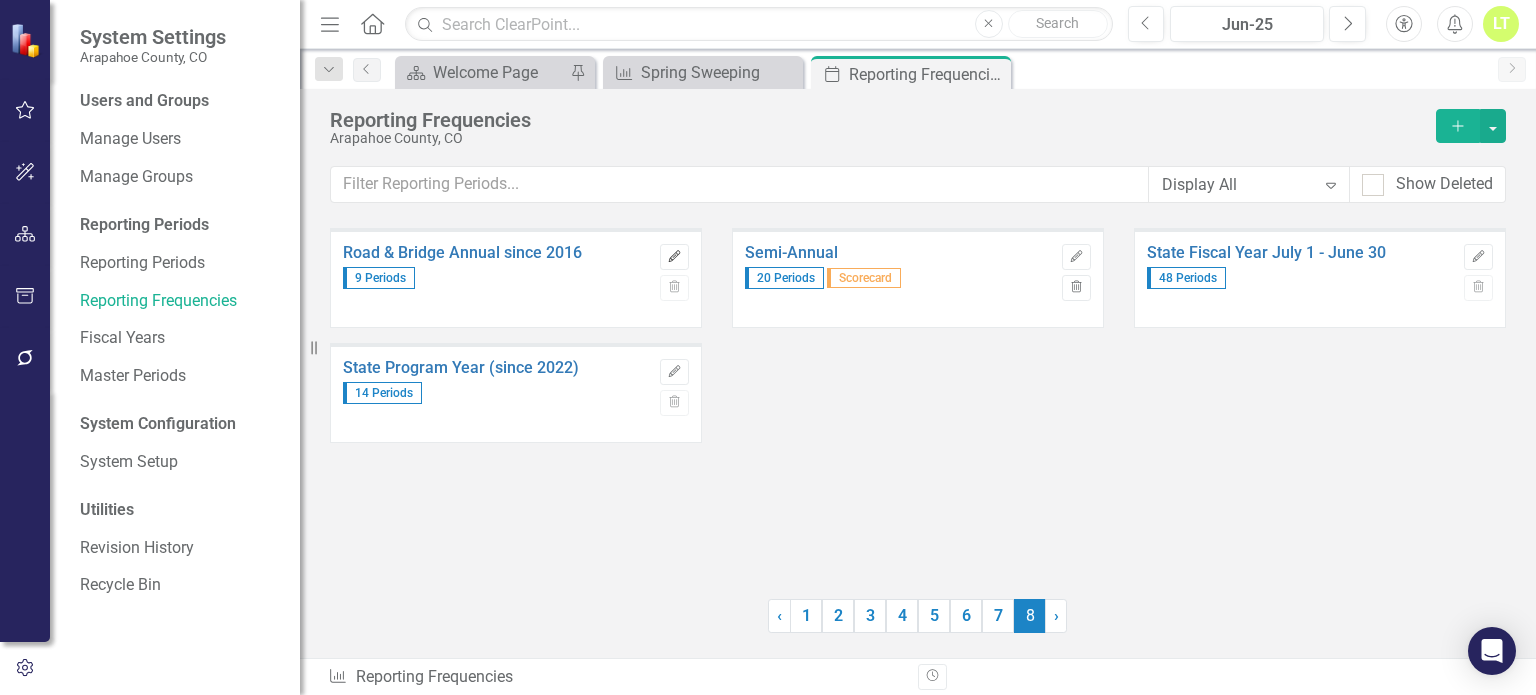 click on "Edit" at bounding box center (674, 257) 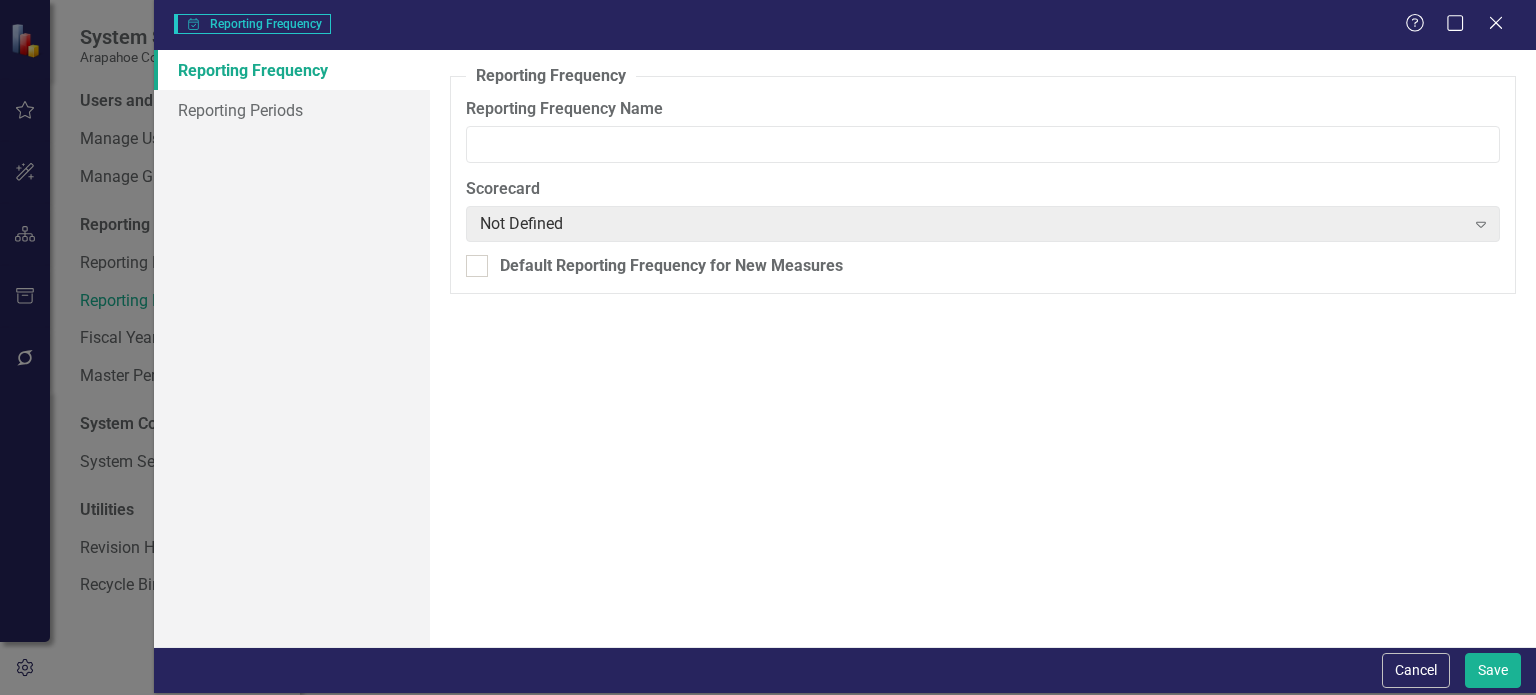 type on "Road & Bridge Annual since 2016" 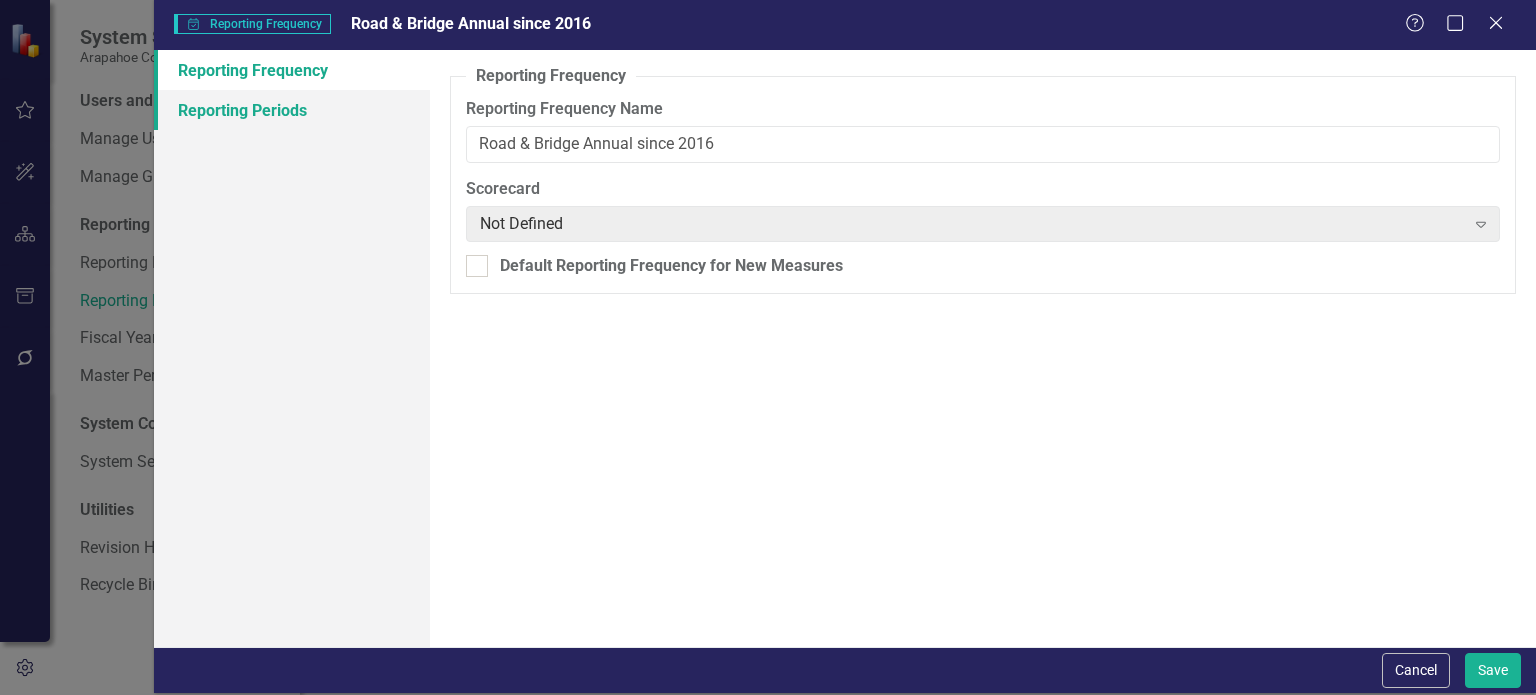 click on "Reporting Periods" at bounding box center [292, 110] 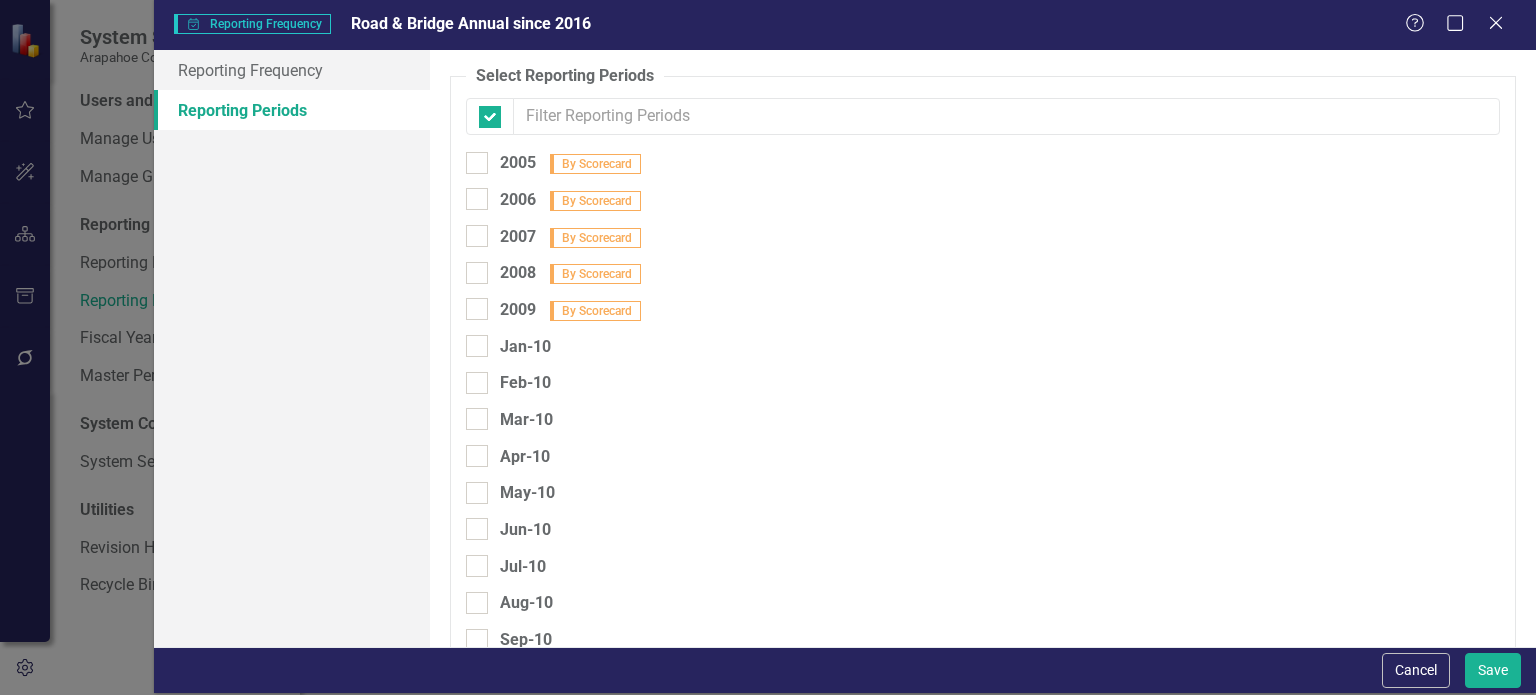 checkbox on "false" 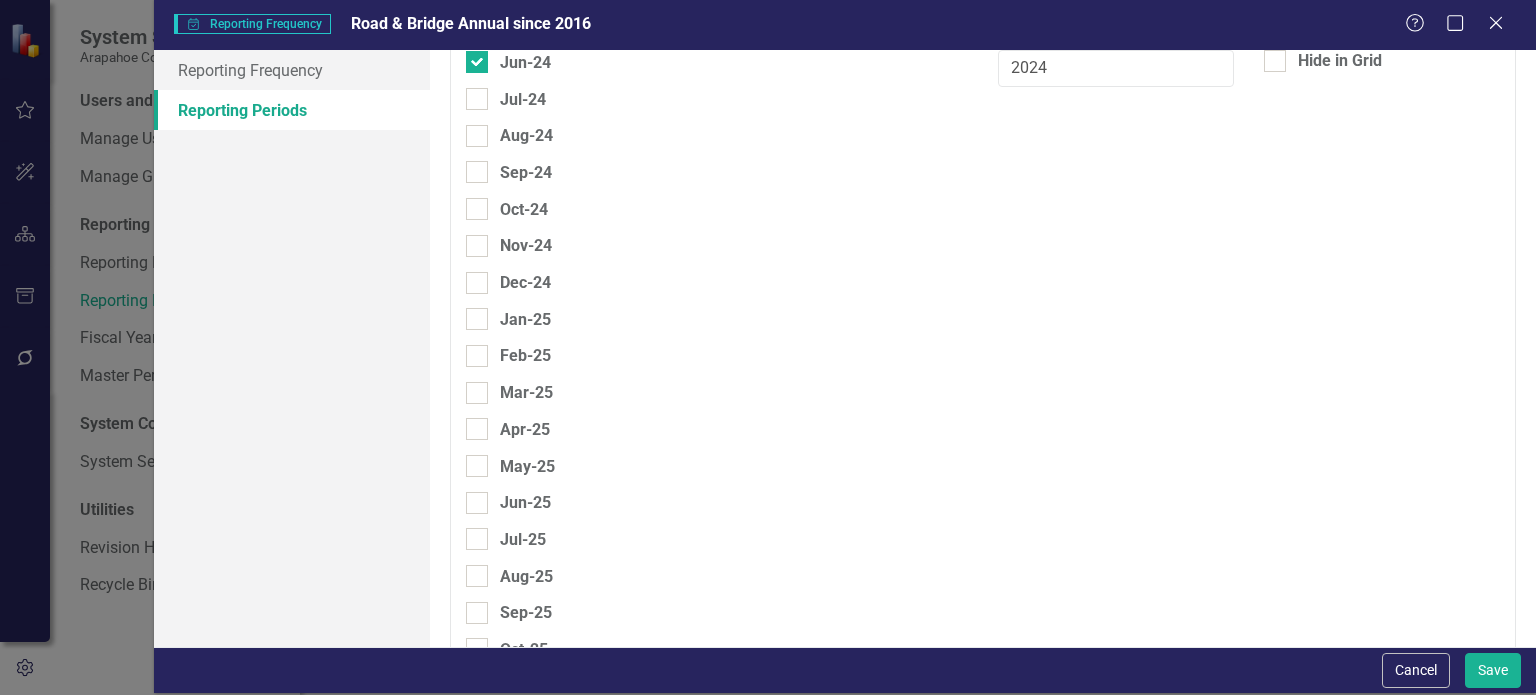 scroll, scrollTop: 6634, scrollLeft: 0, axis: vertical 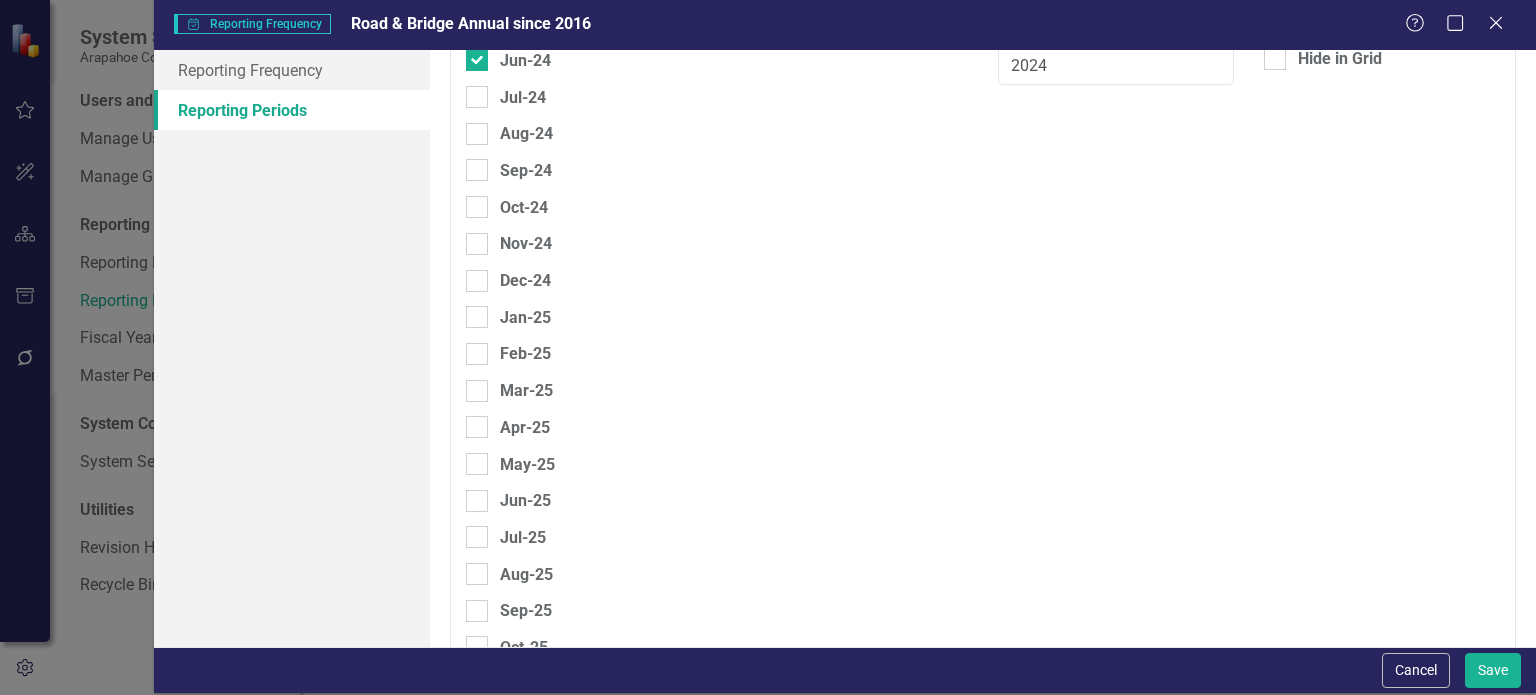 click on "Jun-25" at bounding box center [717, 506] 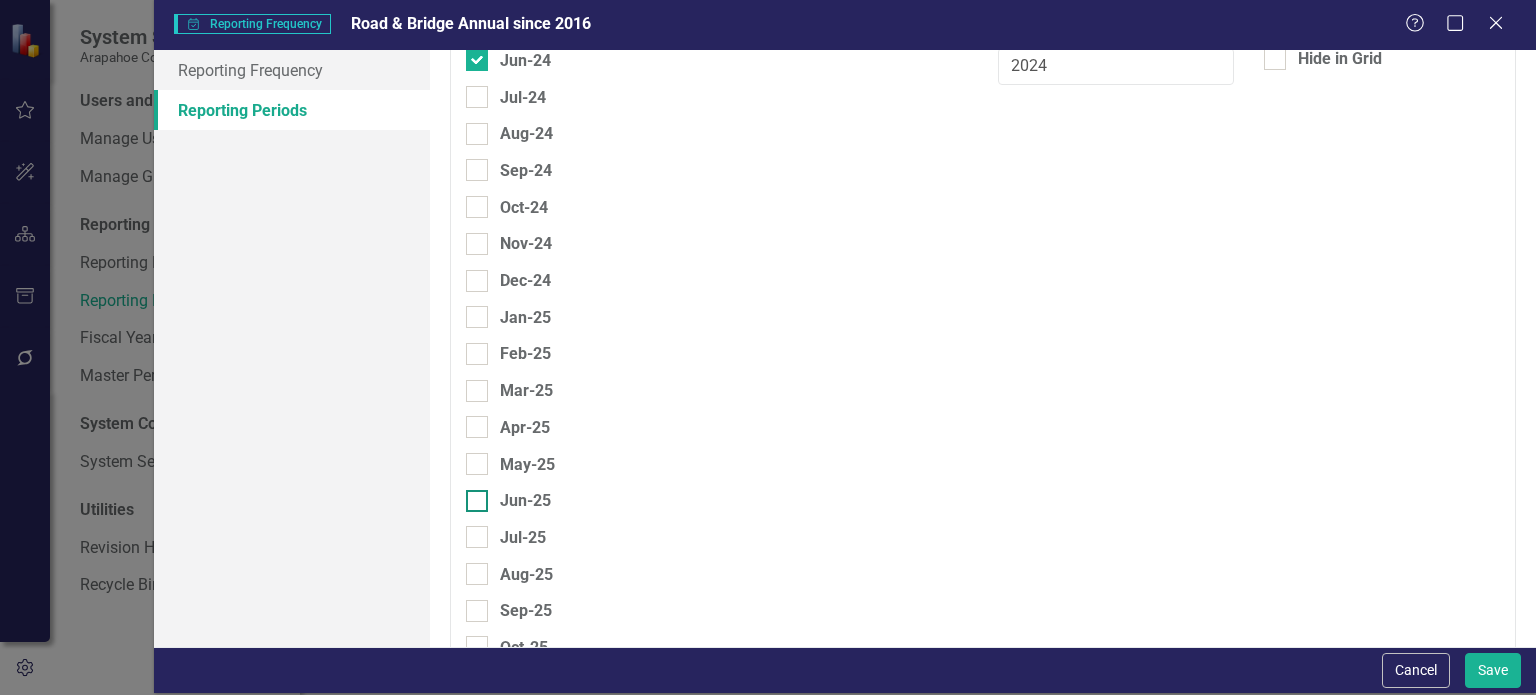 click at bounding box center (477, 501) 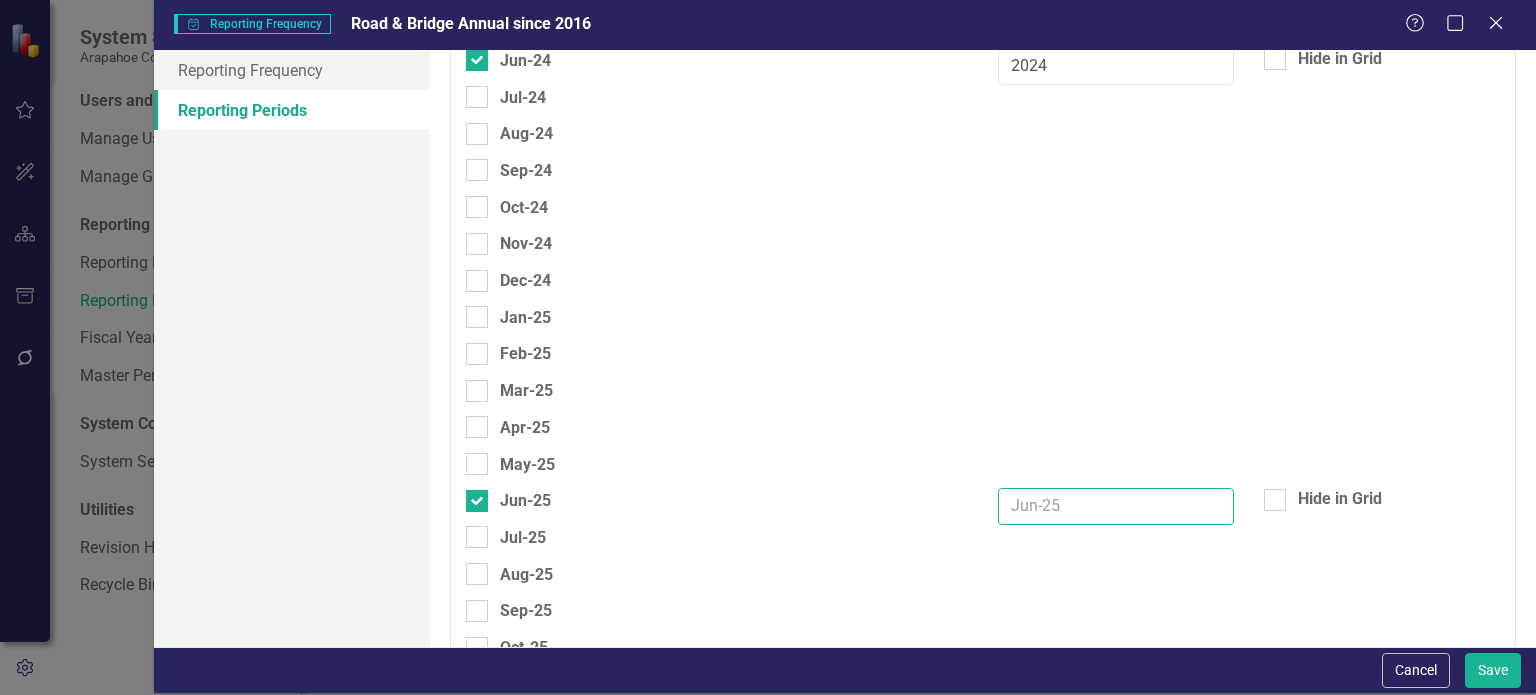 click at bounding box center [1116, 506] 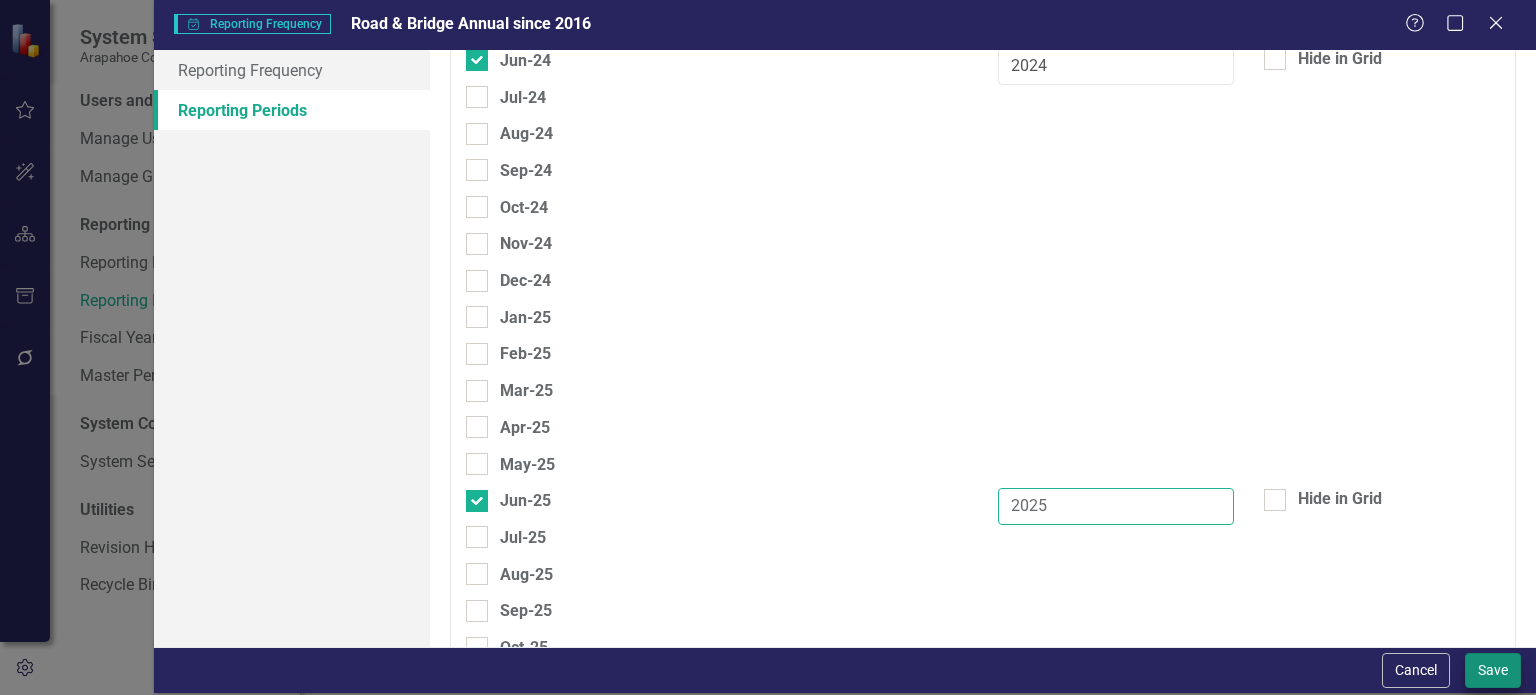 type on "2025" 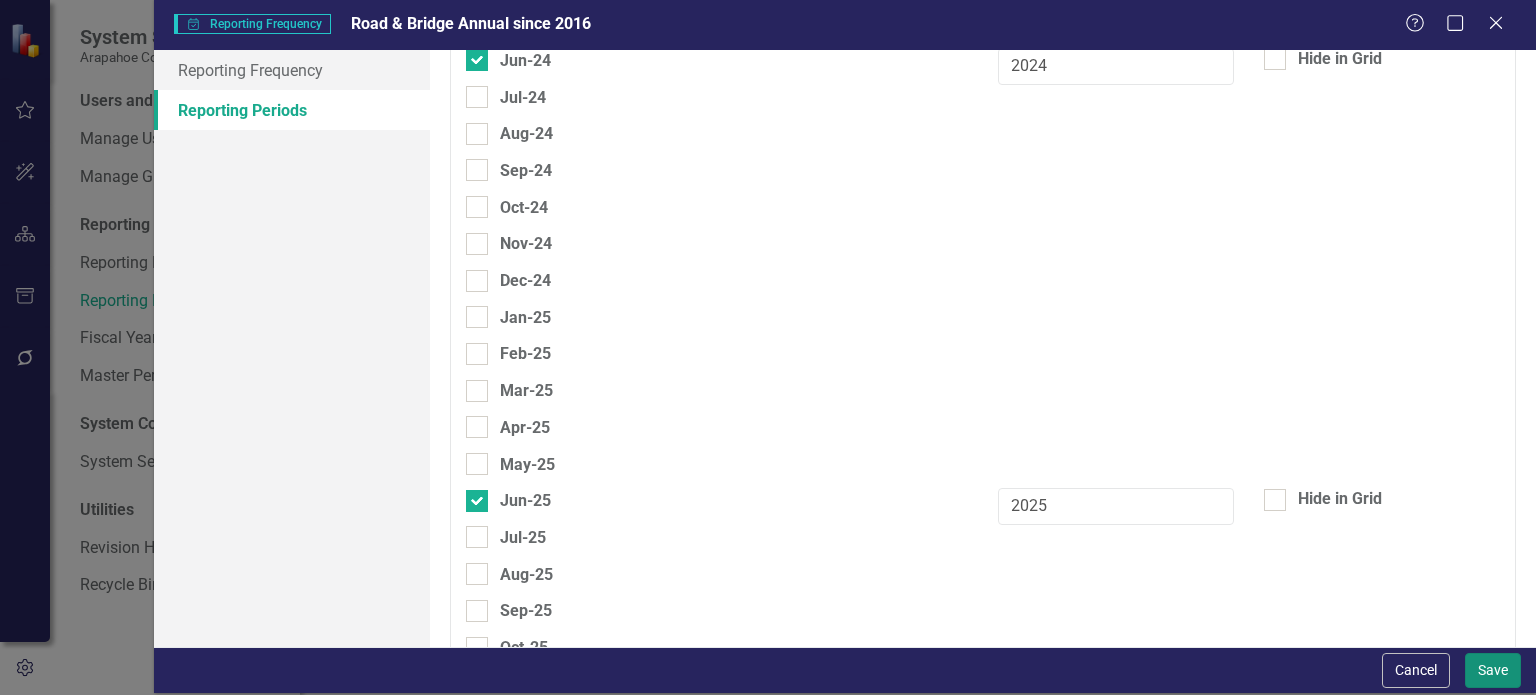 click on "Save" at bounding box center (1493, 670) 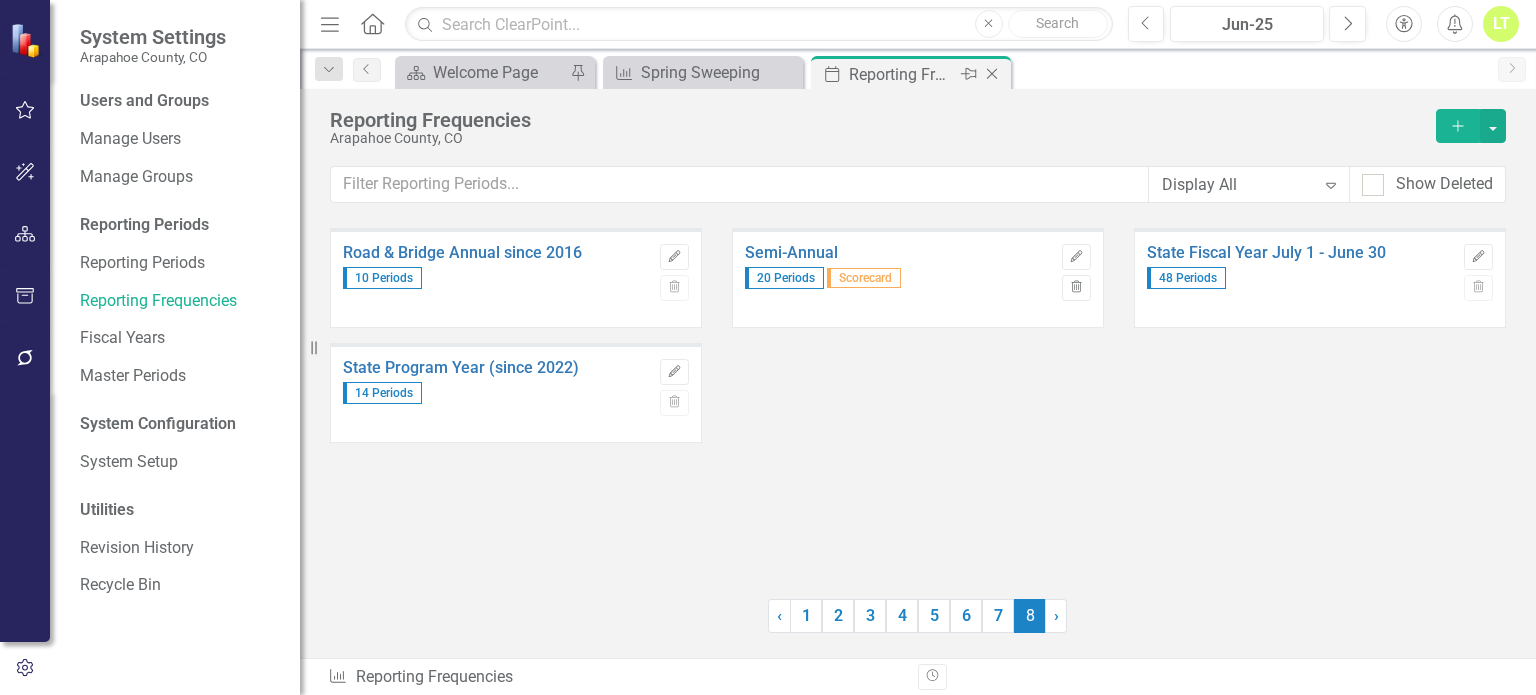 click on "Close" 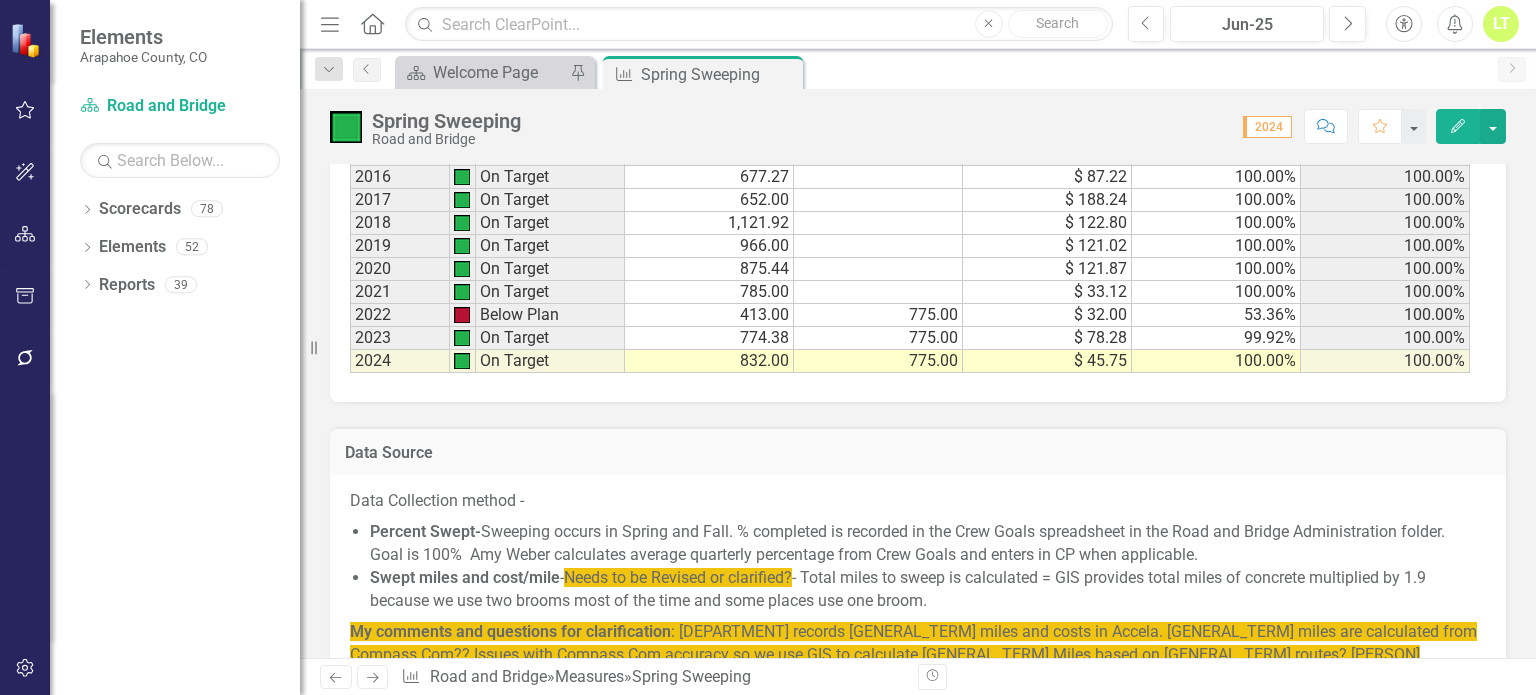 scroll, scrollTop: 1900, scrollLeft: 0, axis: vertical 